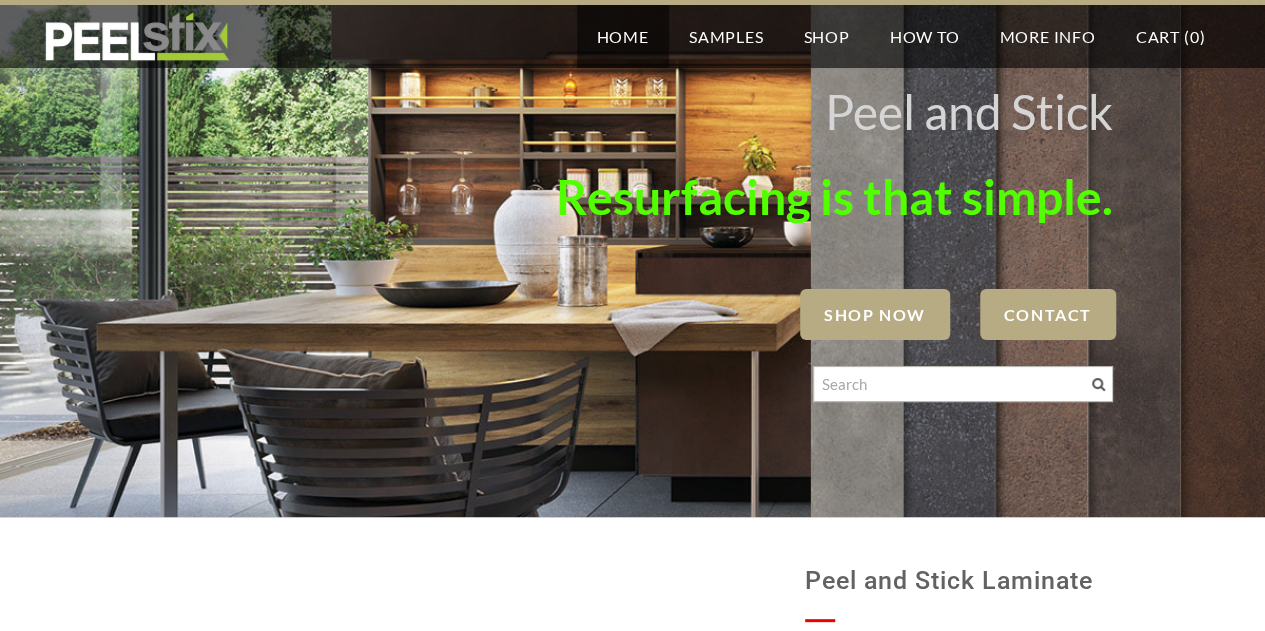 scroll, scrollTop: 0, scrollLeft: 0, axis: both 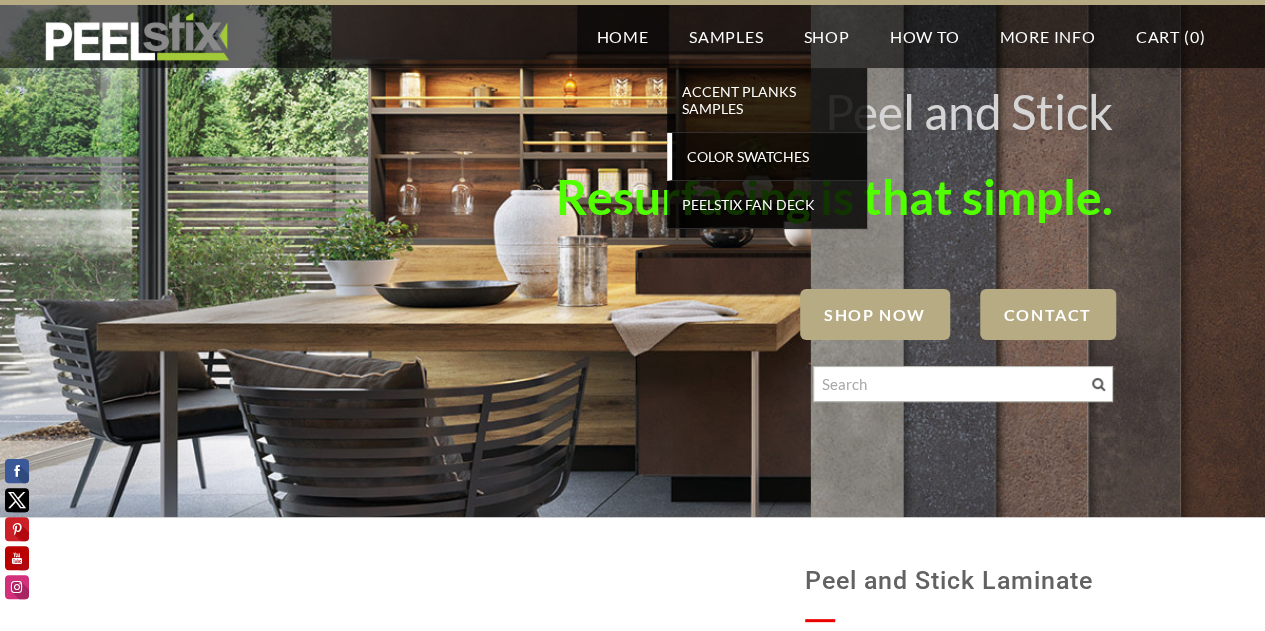 click on "Color Swatches" at bounding box center (769, 156) 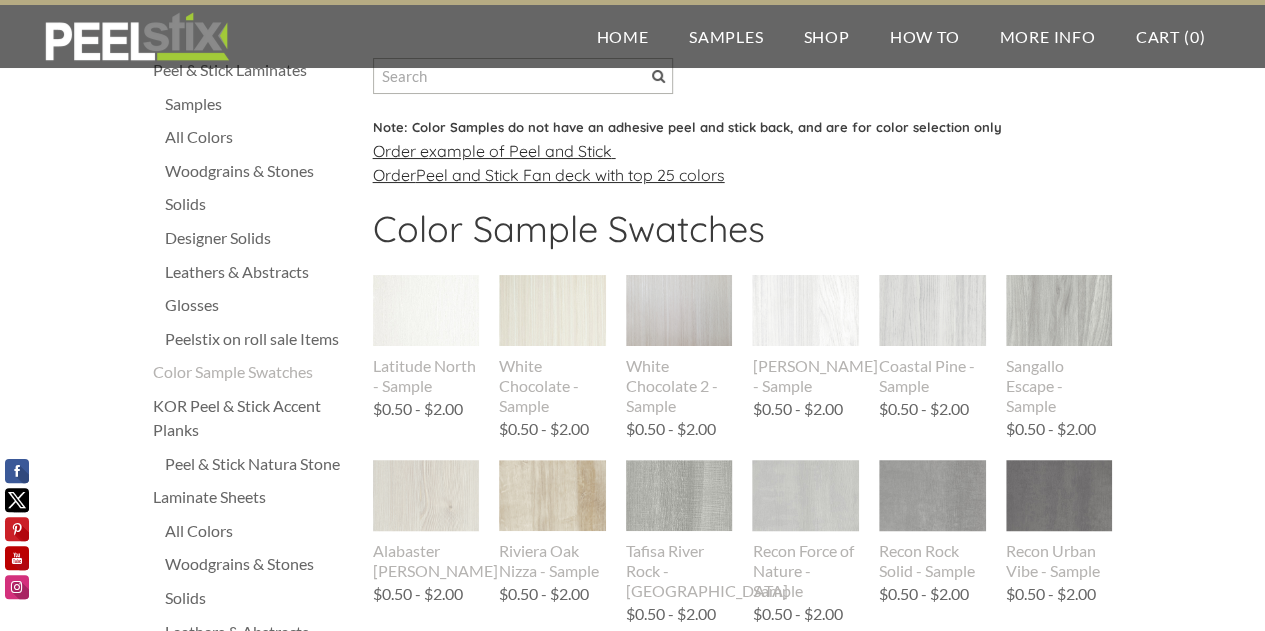scroll, scrollTop: 57, scrollLeft: 0, axis: vertical 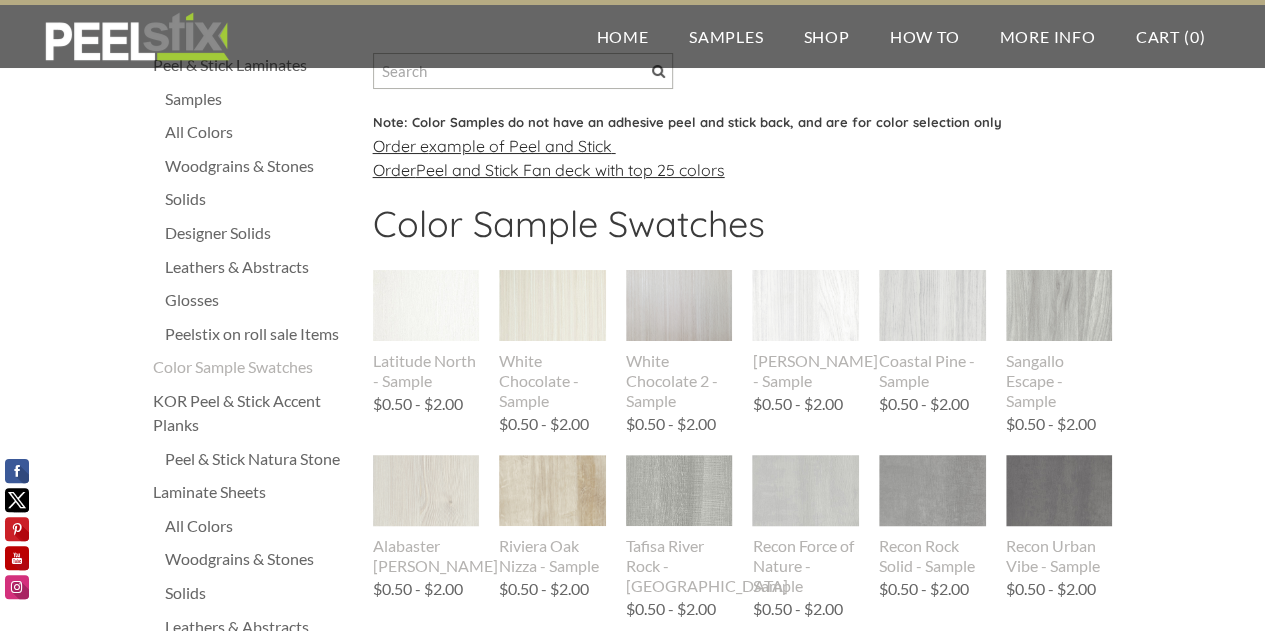 click on "All Colors" at bounding box center (259, 132) 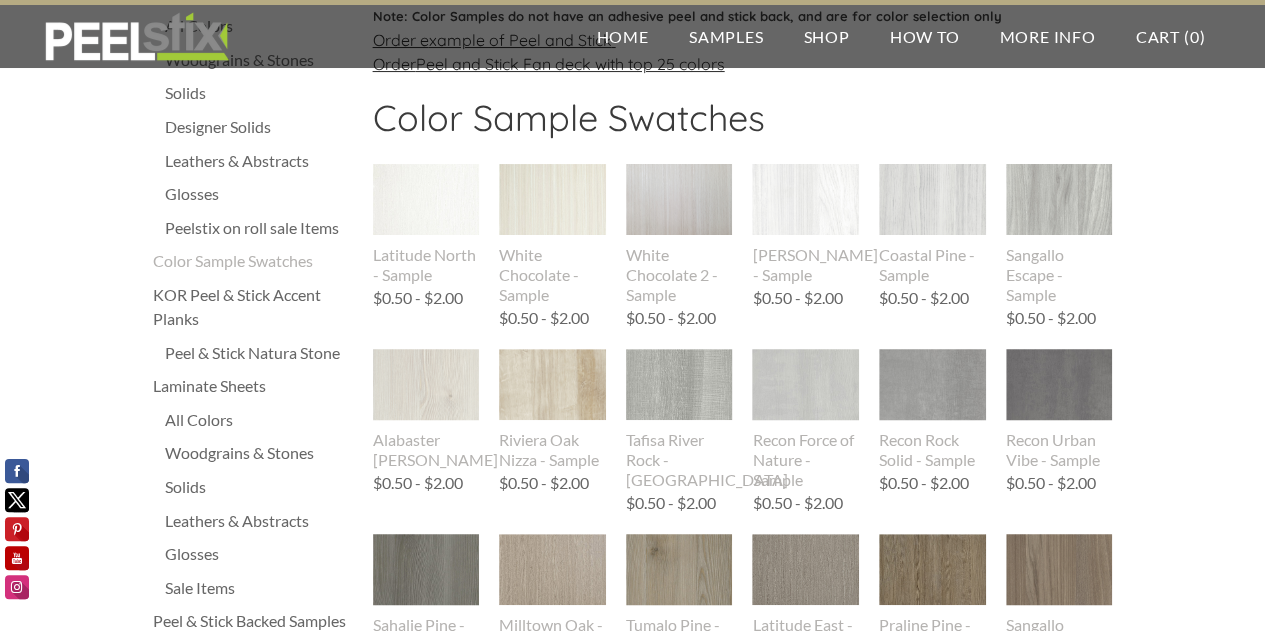 scroll, scrollTop: 182, scrollLeft: 0, axis: vertical 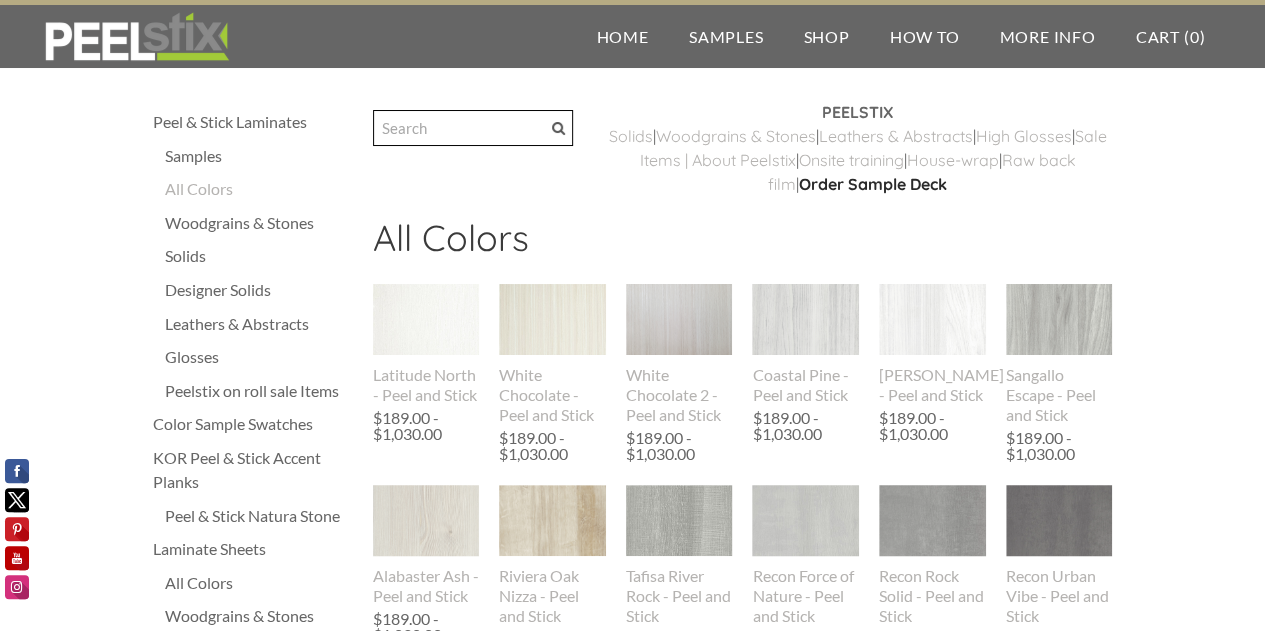 click at bounding box center [473, 128] 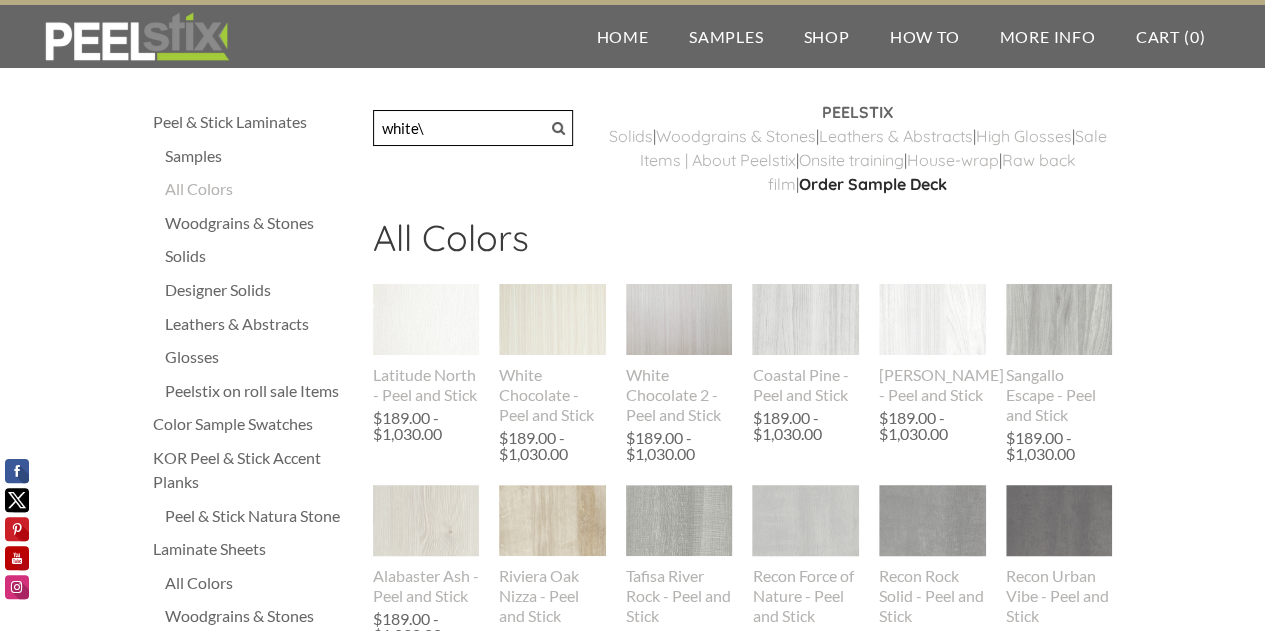 type on "white\" 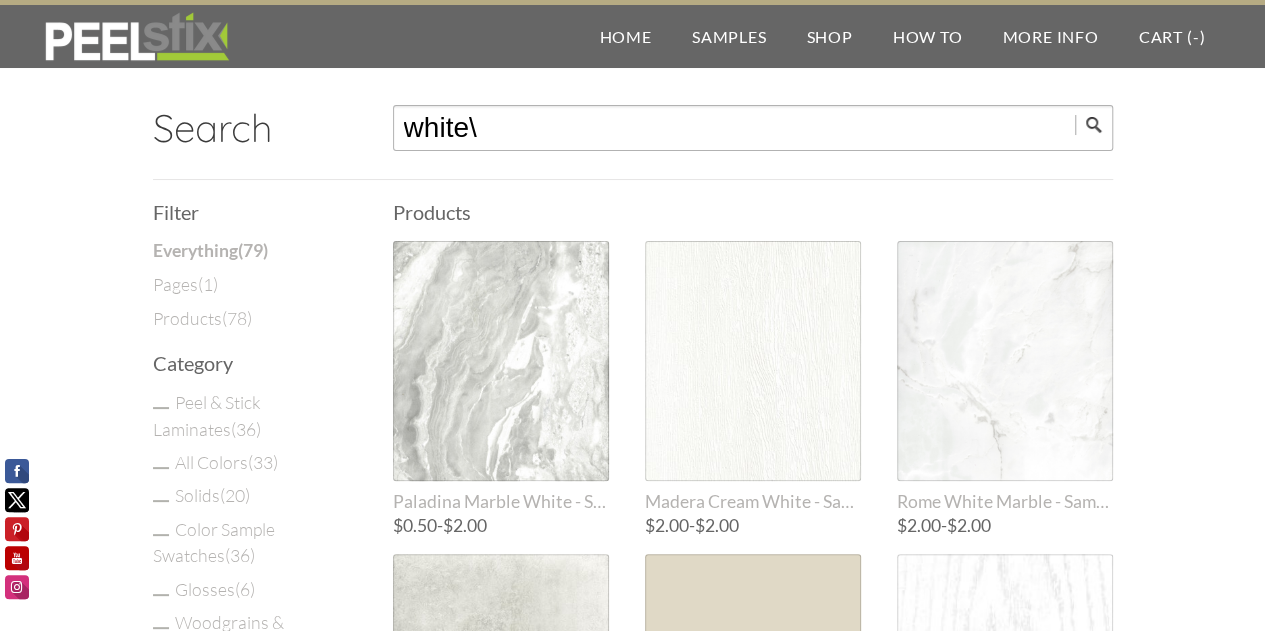scroll, scrollTop: 0, scrollLeft: 0, axis: both 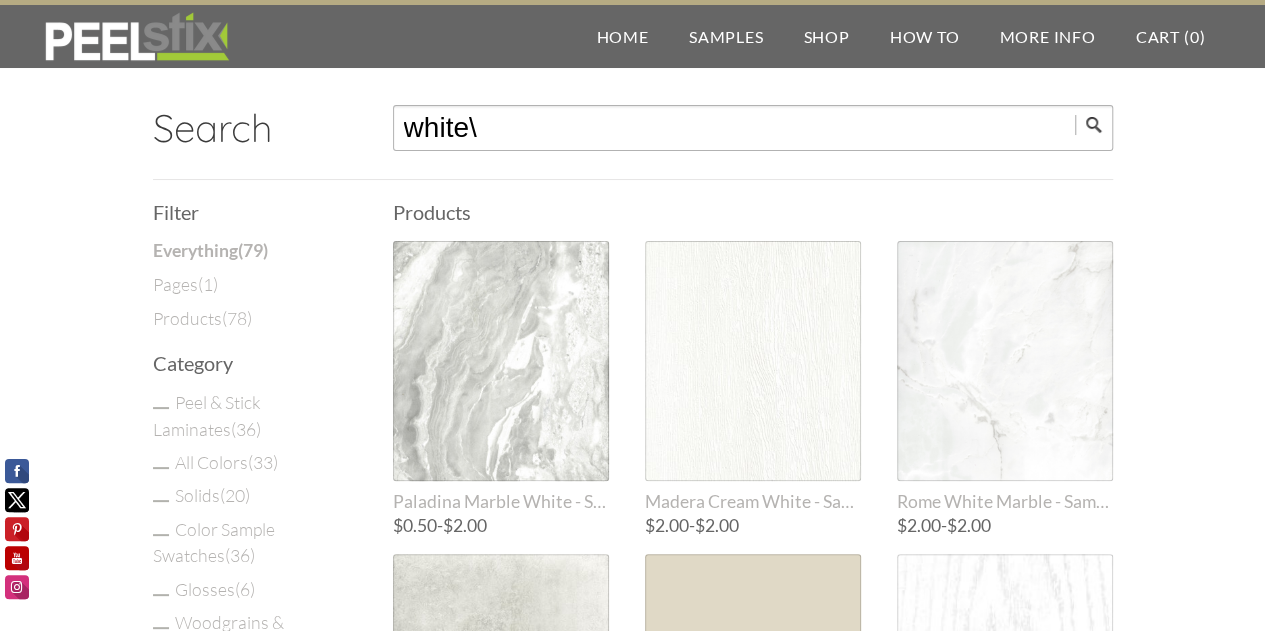 click on "white\" at bounding box center (753, 128) 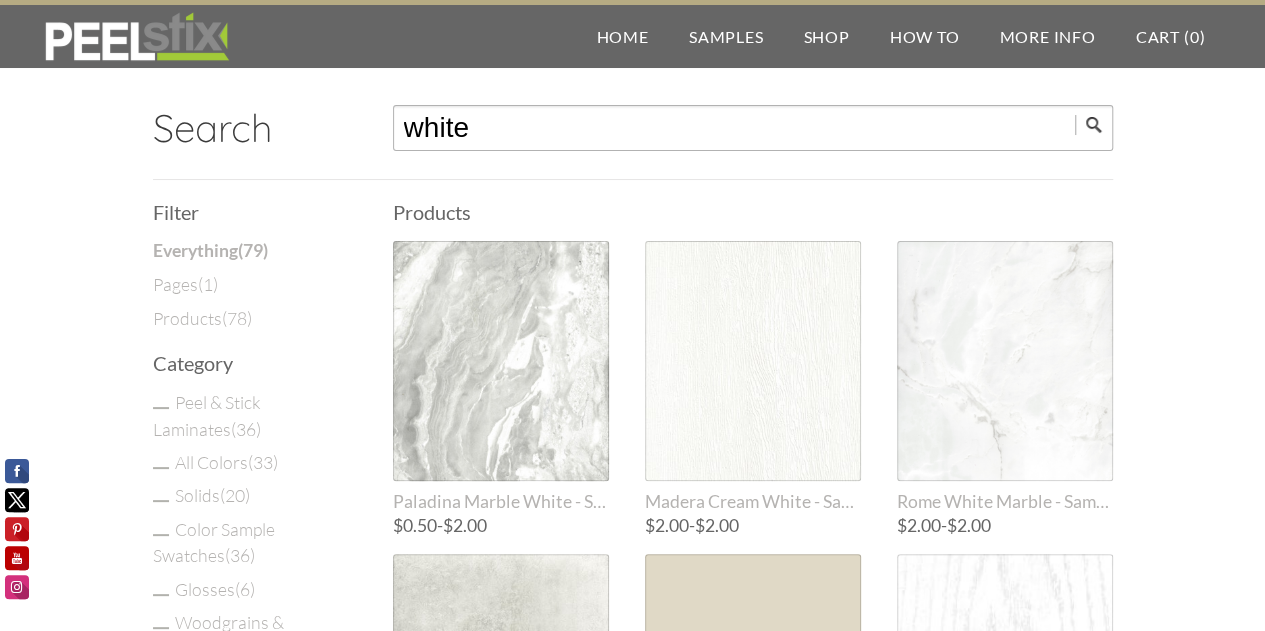 type on "white" 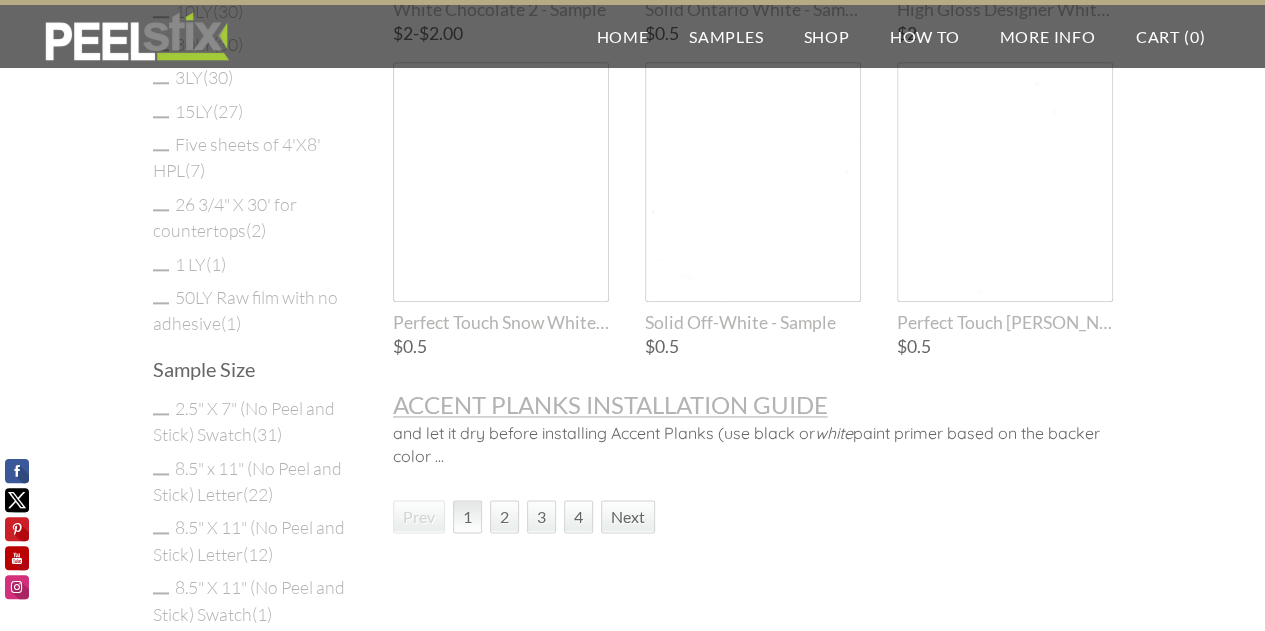 scroll, scrollTop: 0, scrollLeft: 0, axis: both 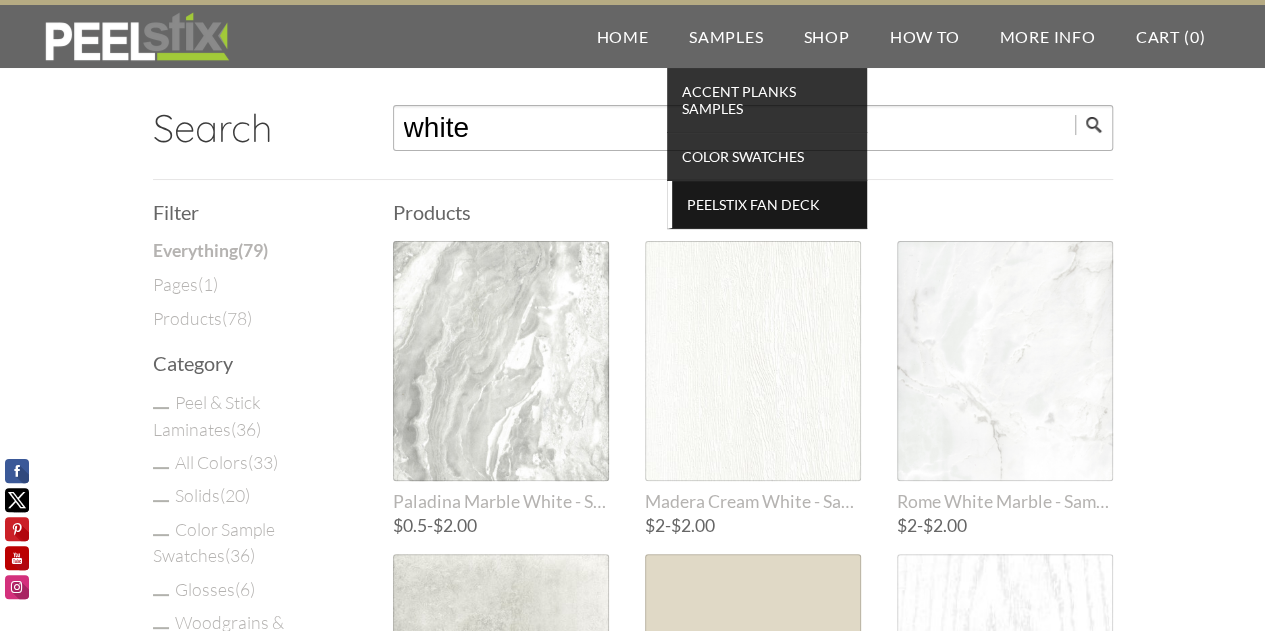 click on "Peelstix Fan Deck" at bounding box center (769, 204) 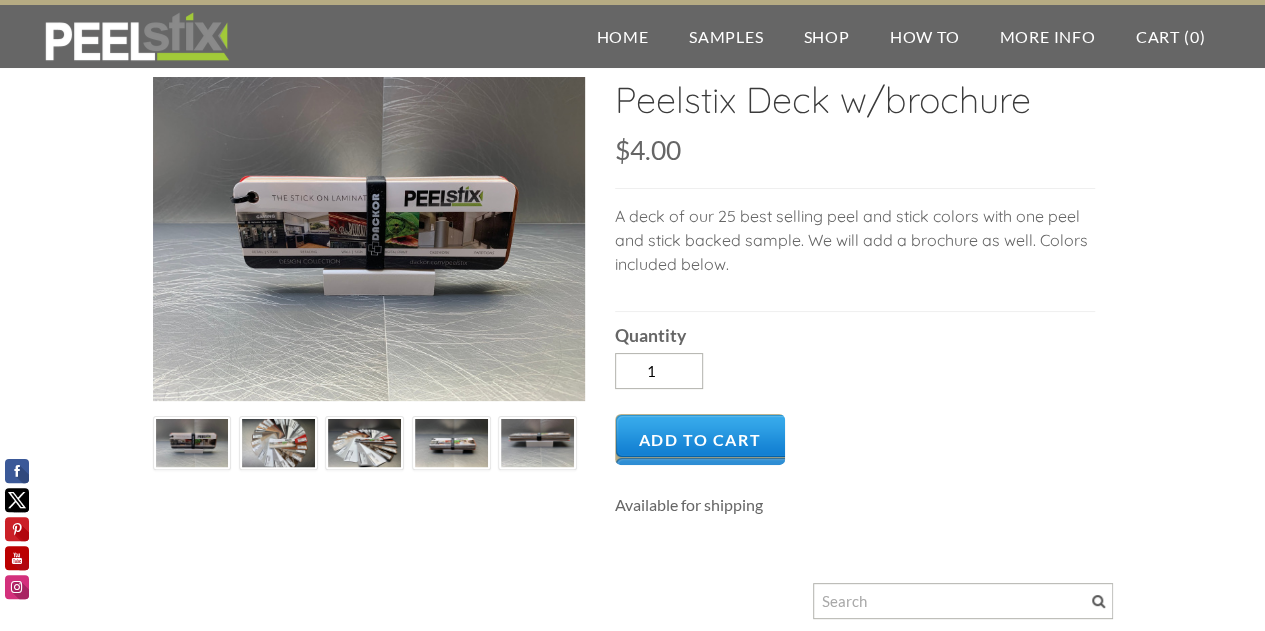 scroll, scrollTop: 0, scrollLeft: 0, axis: both 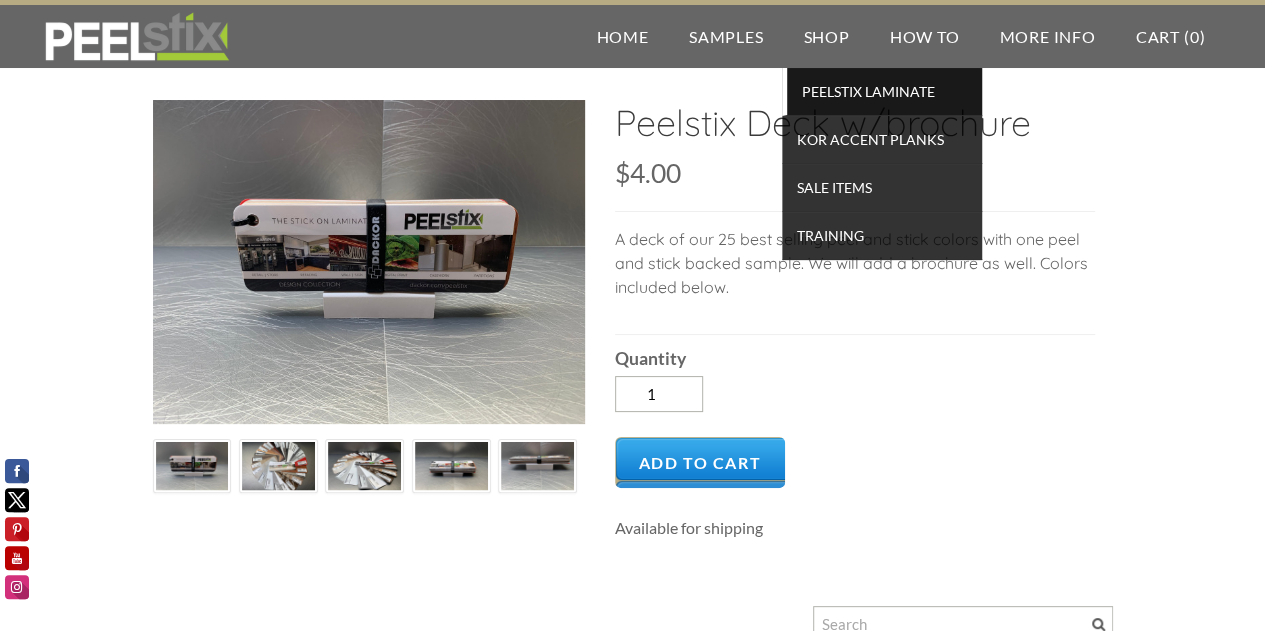 click on "PEELSTIX Laminate" at bounding box center [884, 91] 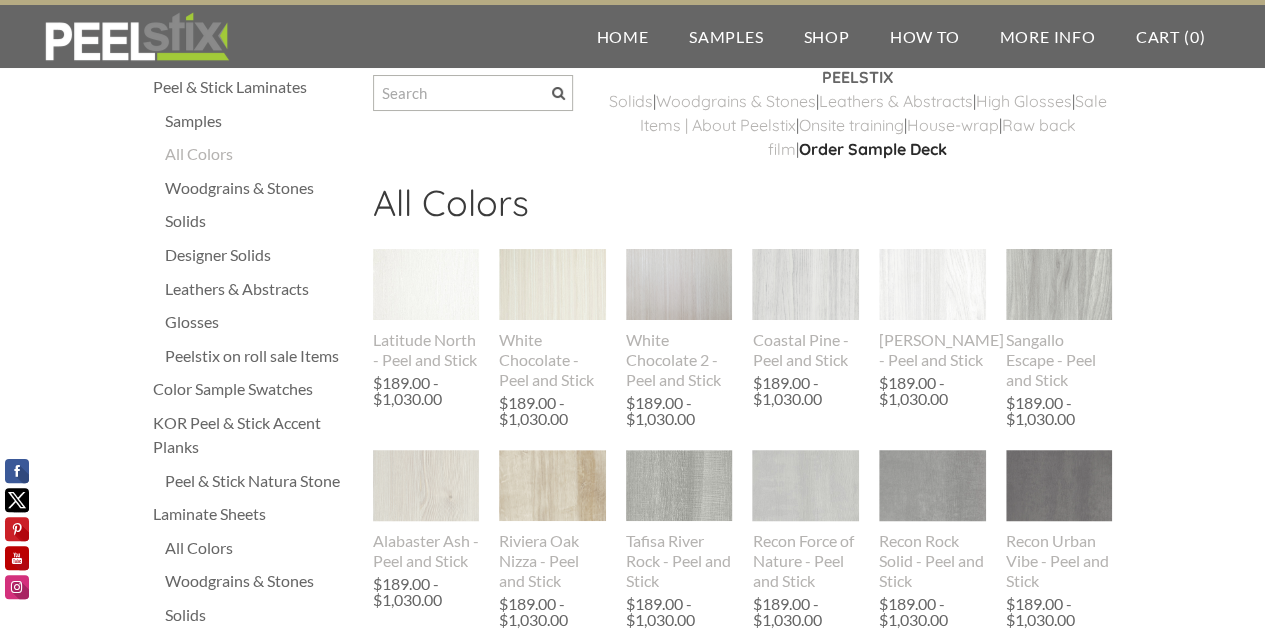 scroll, scrollTop: 0, scrollLeft: 0, axis: both 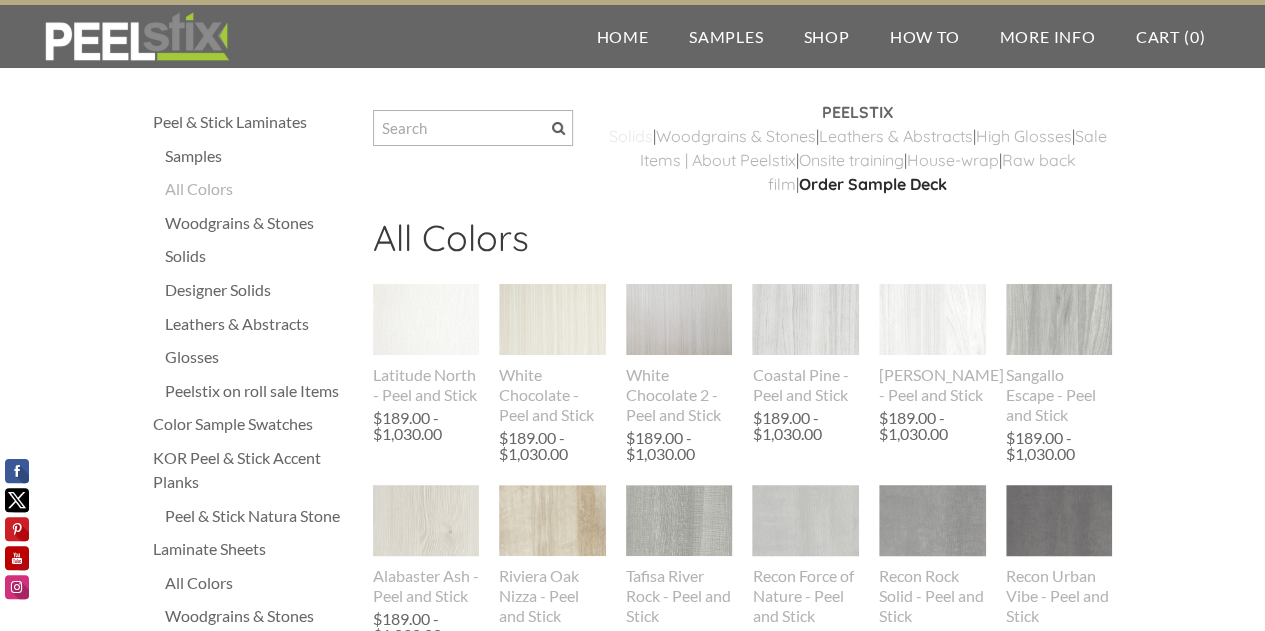click on "​Solids" at bounding box center [631, 136] 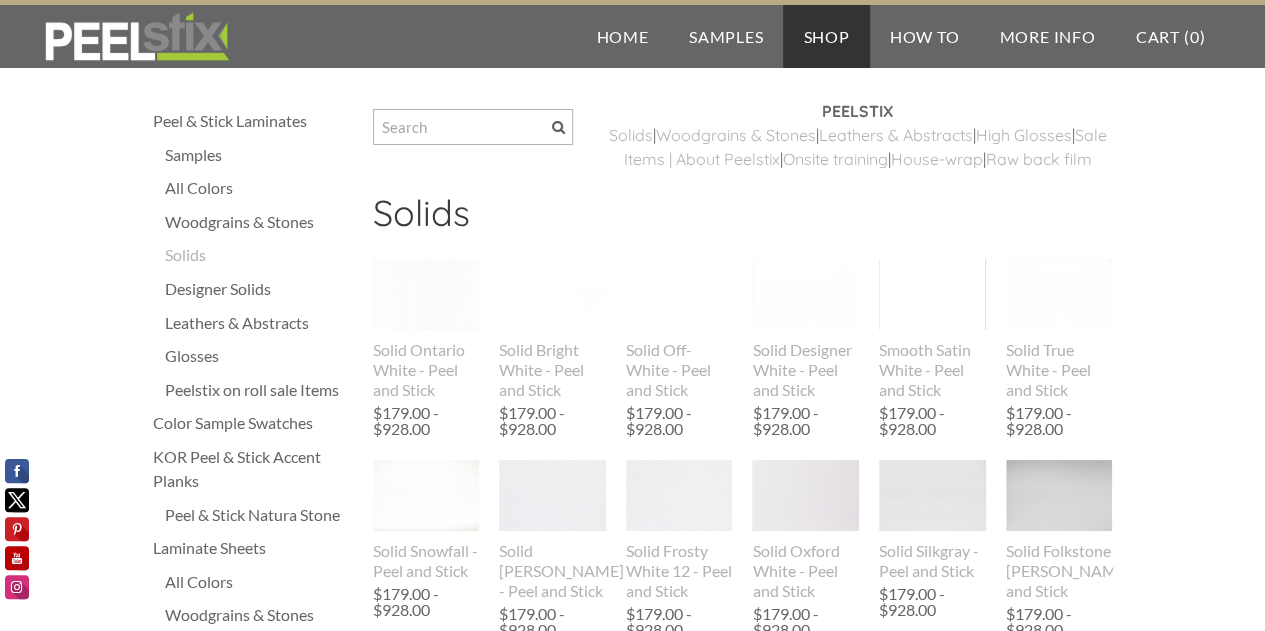 scroll, scrollTop: 0, scrollLeft: 0, axis: both 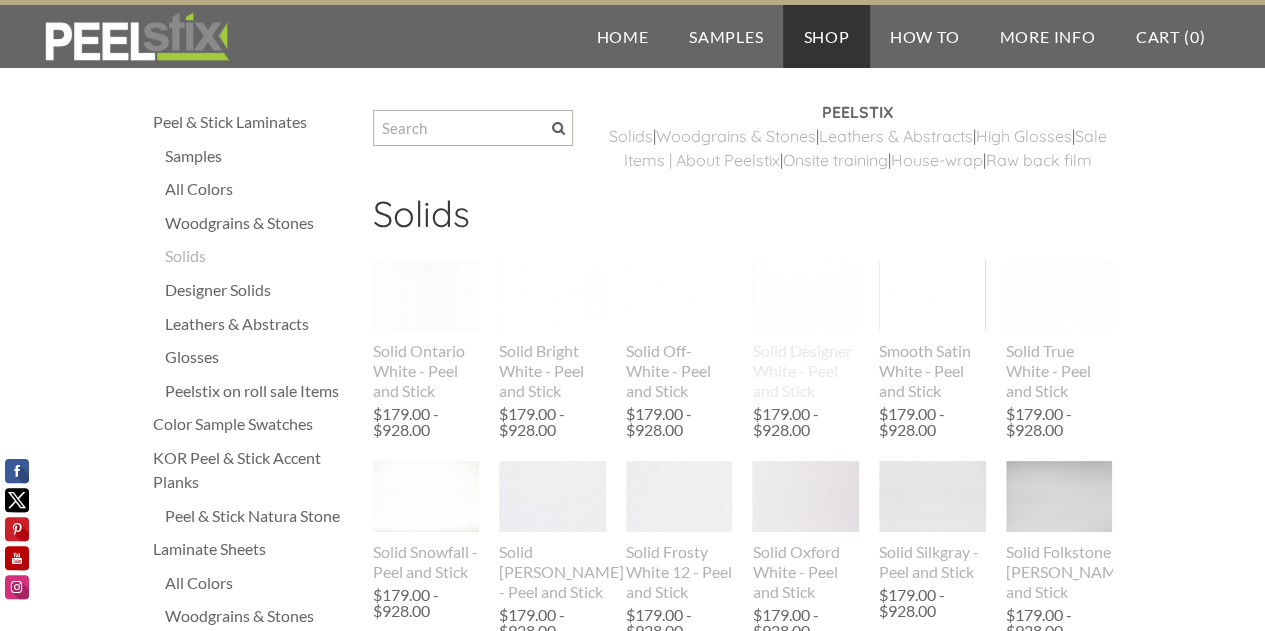 click at bounding box center [805, 295] 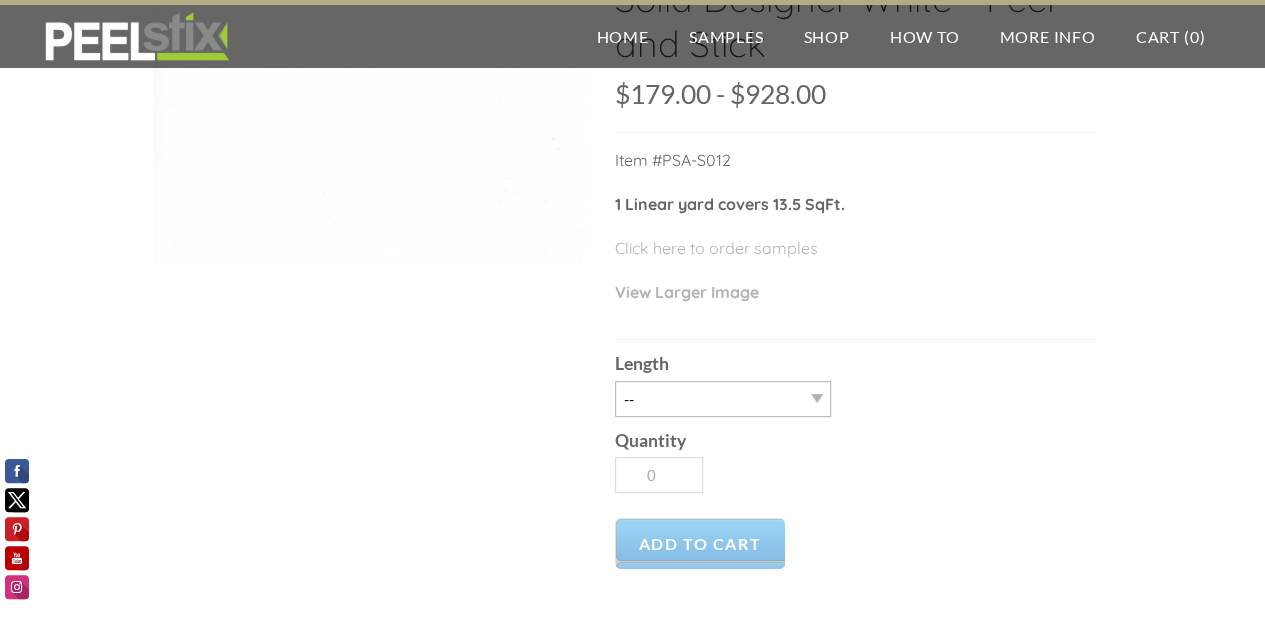 scroll, scrollTop: 174, scrollLeft: 0, axis: vertical 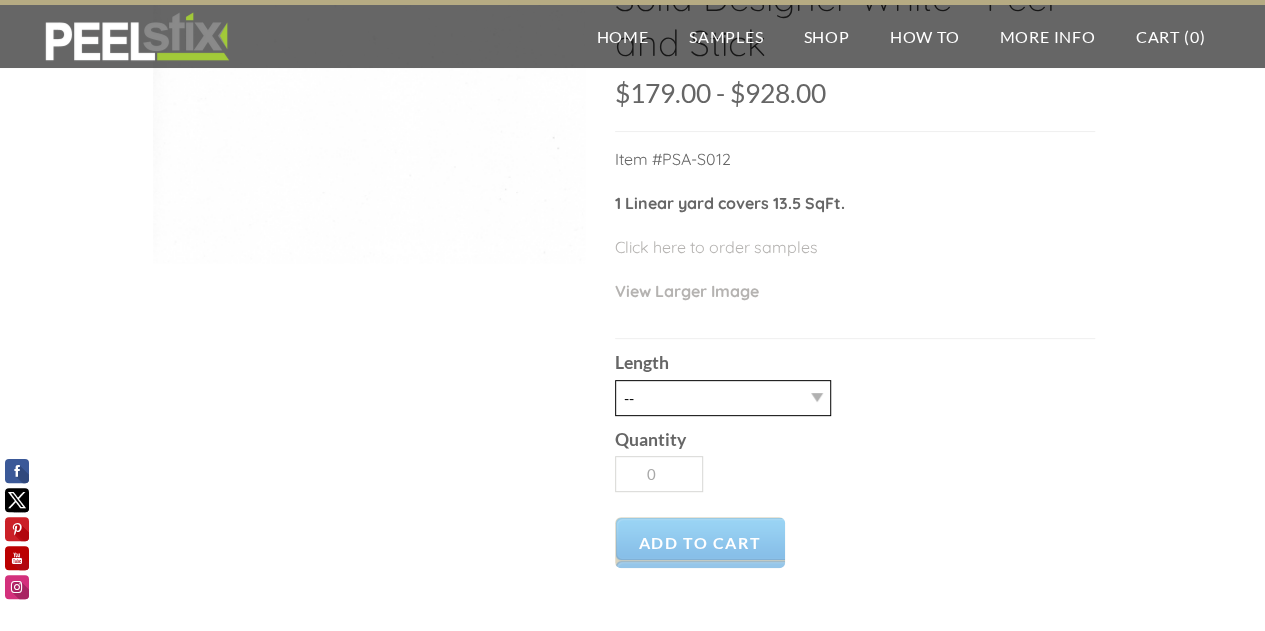 click on "--
3LY
10LY
15LY
30LY" at bounding box center [723, 398] 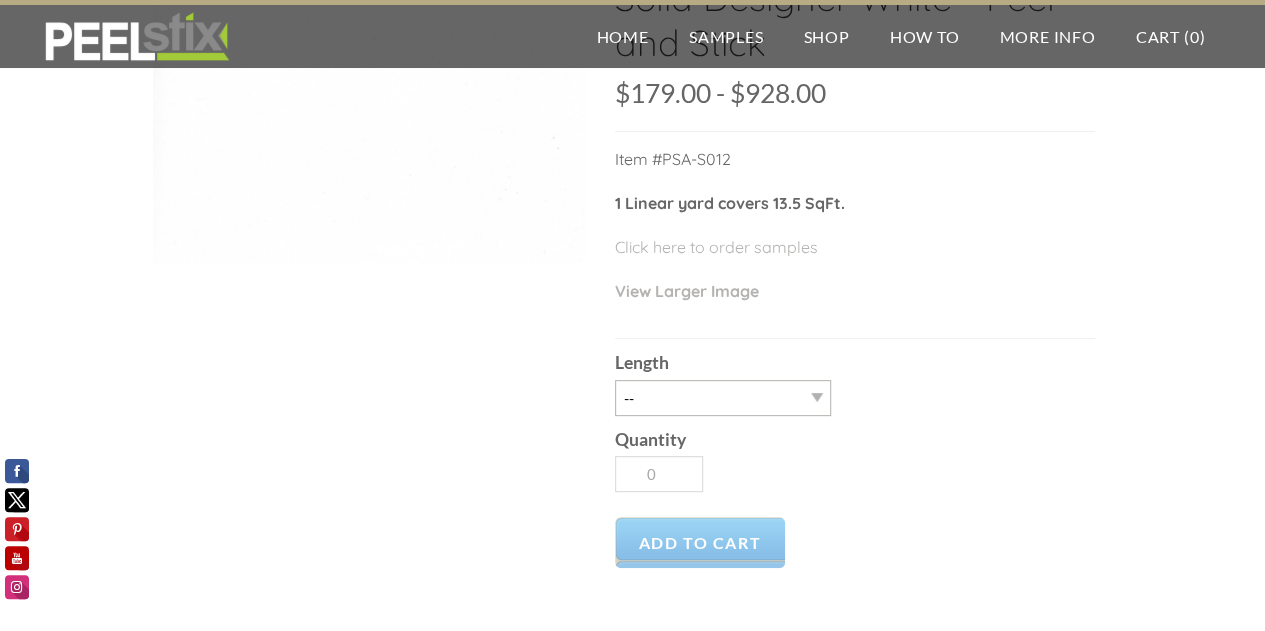 click on "Solid Designer White - Peel and Stick
SKU:
$179.00
179
928
$179.00 - $928.00
Unavailable
per item
Item #PSA-S012 1 Linear yard covers 13.5 SqFt. Click here to order samples View Larger Image
Length
--
3LY
10LY
15LY
30LY
Quantity
0
Add to Cart" at bounding box center (855, 280) 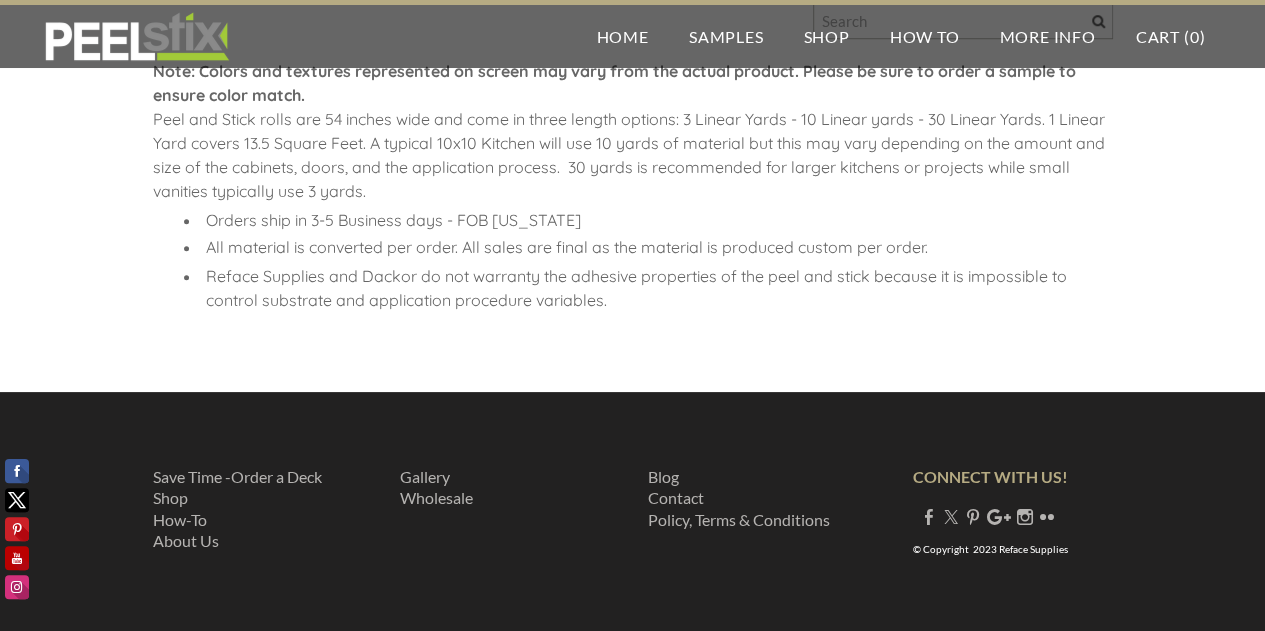 scroll, scrollTop: 826, scrollLeft: 0, axis: vertical 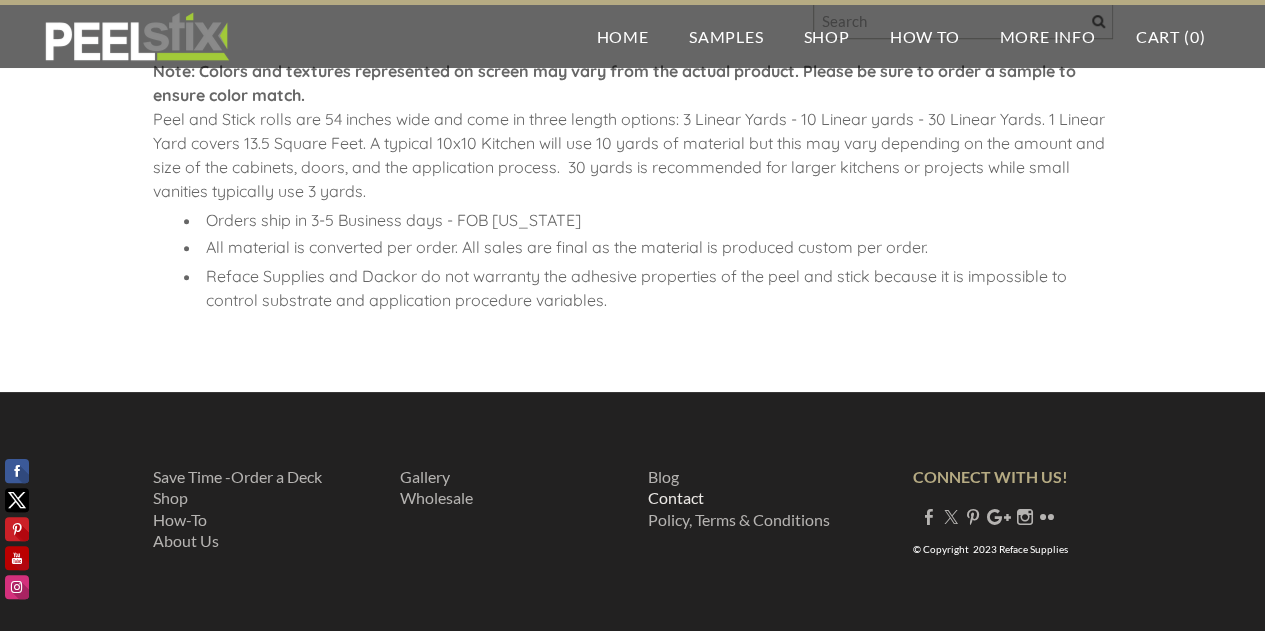 click on "Contact" at bounding box center (676, 497) 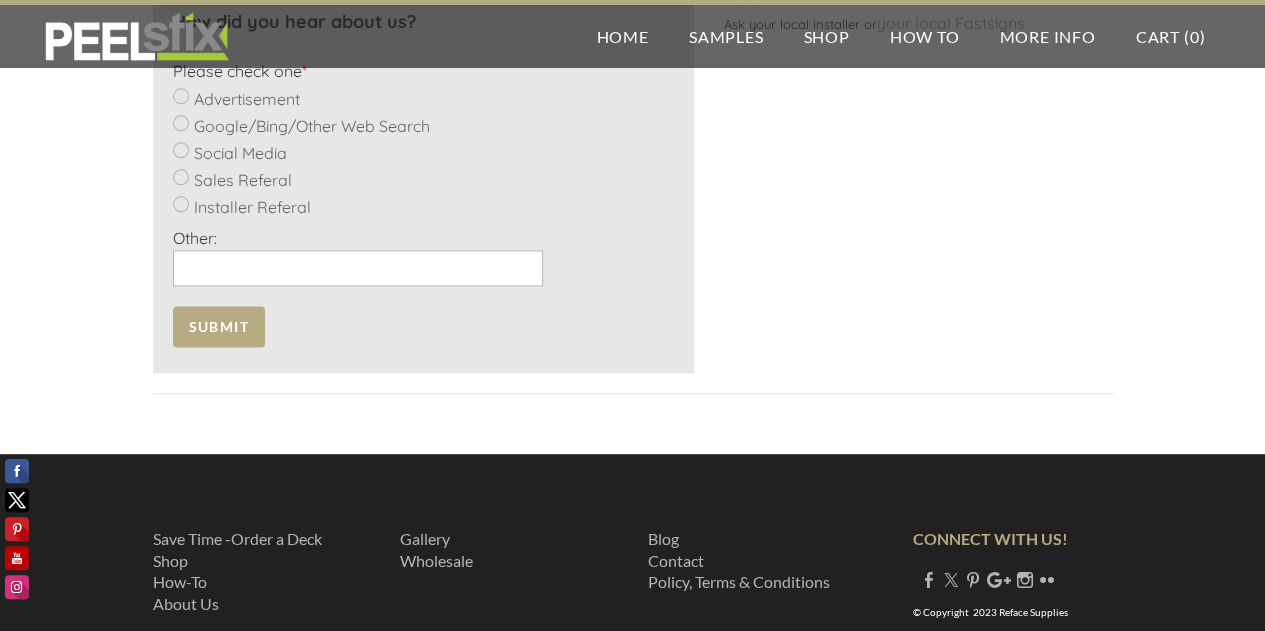 scroll, scrollTop: 1258, scrollLeft: 0, axis: vertical 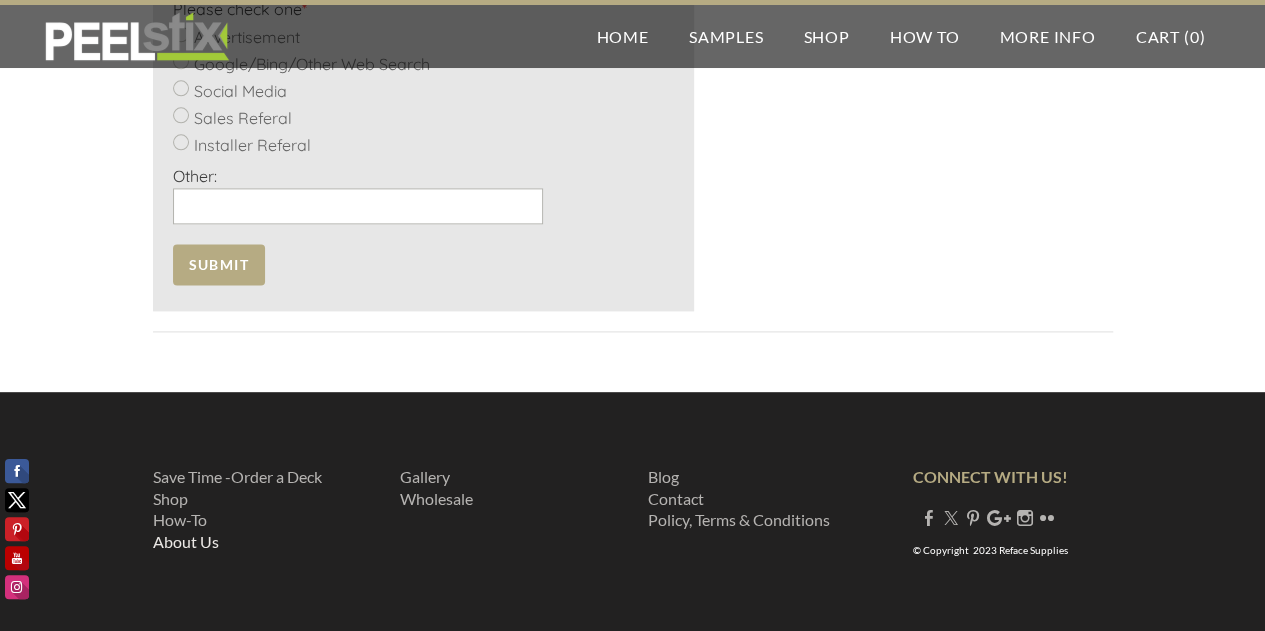 click on "About Us" at bounding box center (186, 541) 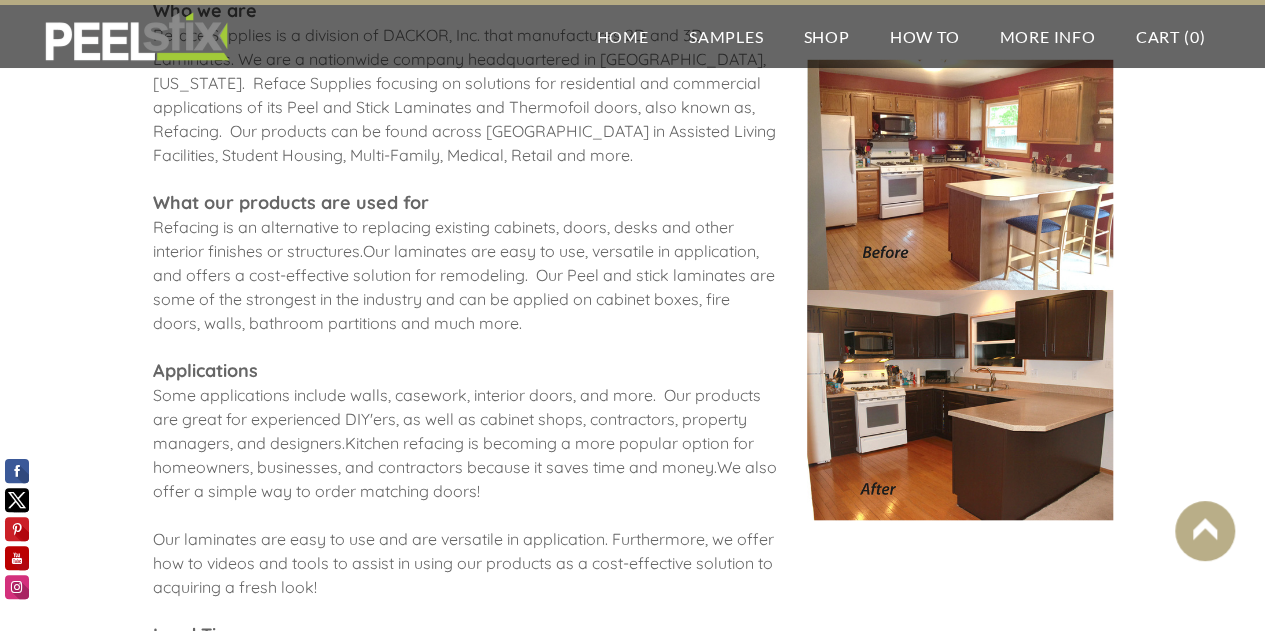 scroll, scrollTop: 0, scrollLeft: 0, axis: both 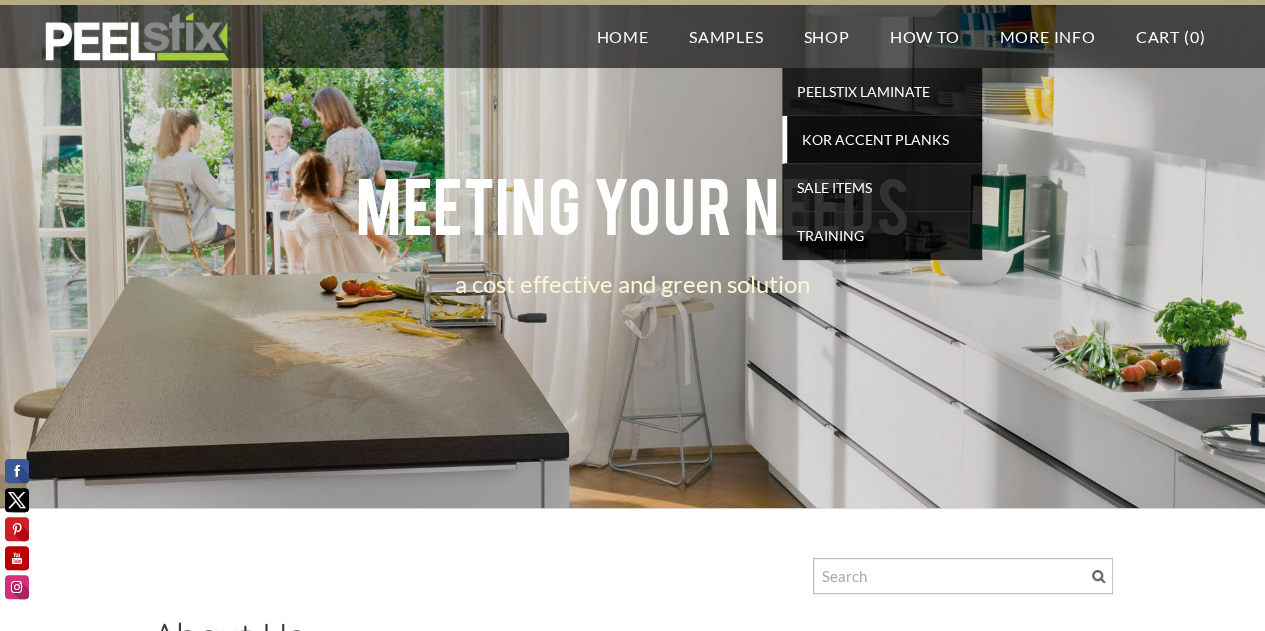 click on "KOR Accent Planks" at bounding box center (884, 139) 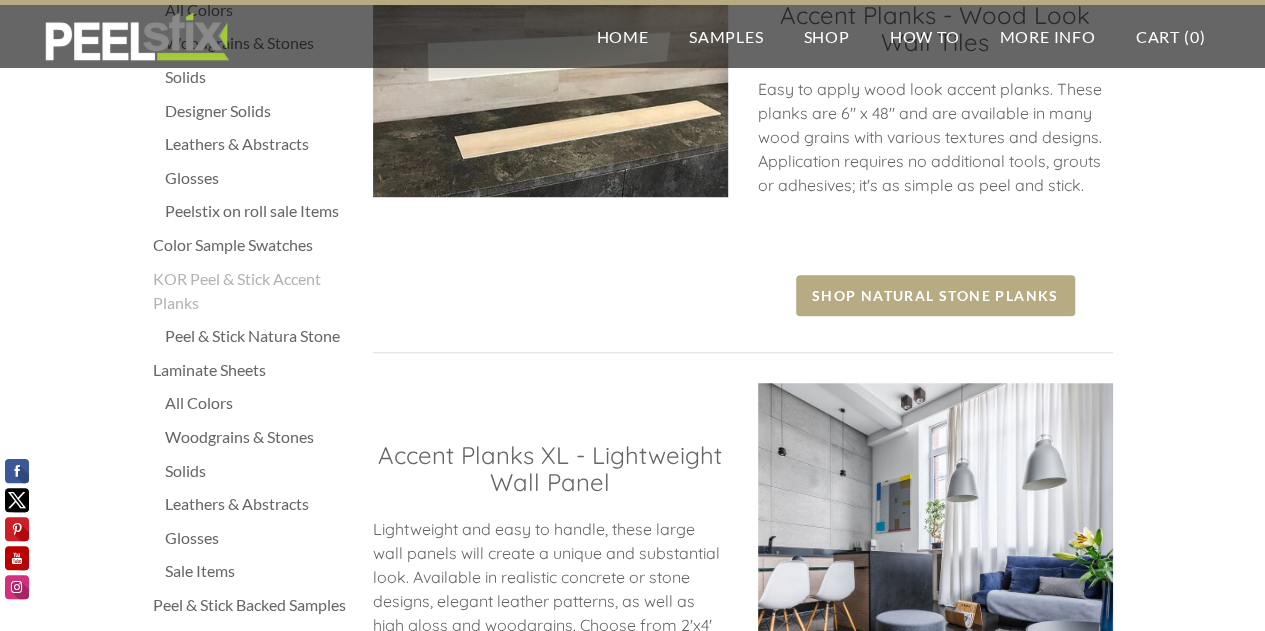 scroll, scrollTop: 0, scrollLeft: 0, axis: both 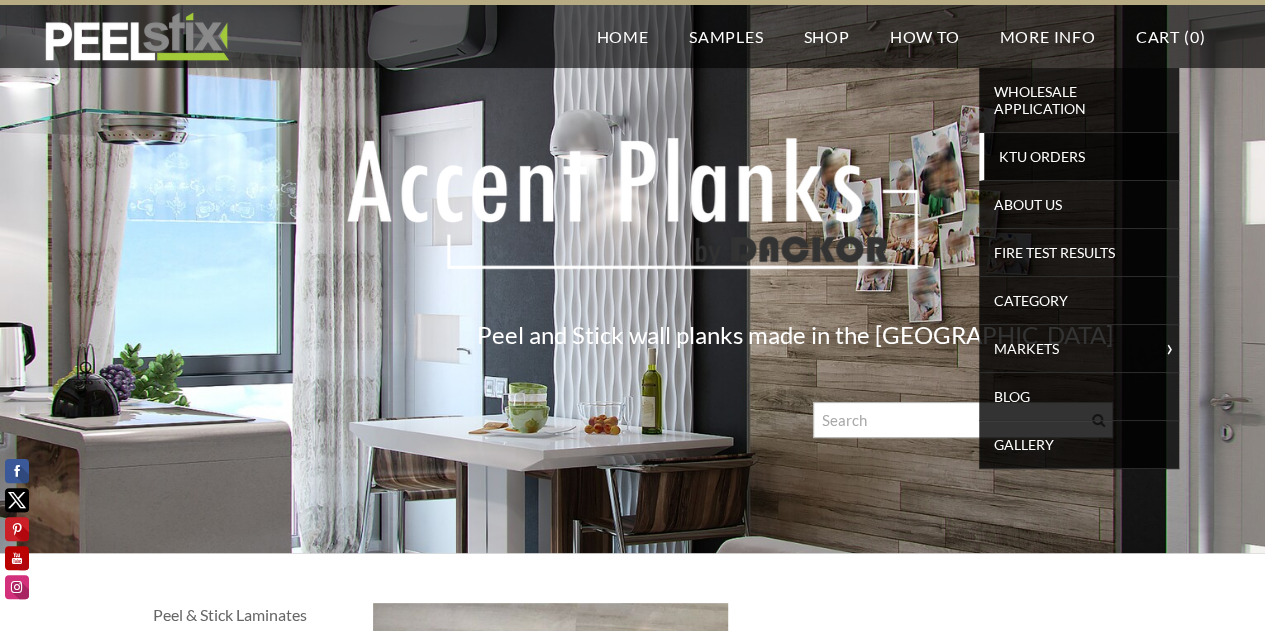 click on "KTU Orders" at bounding box center (1081, 156) 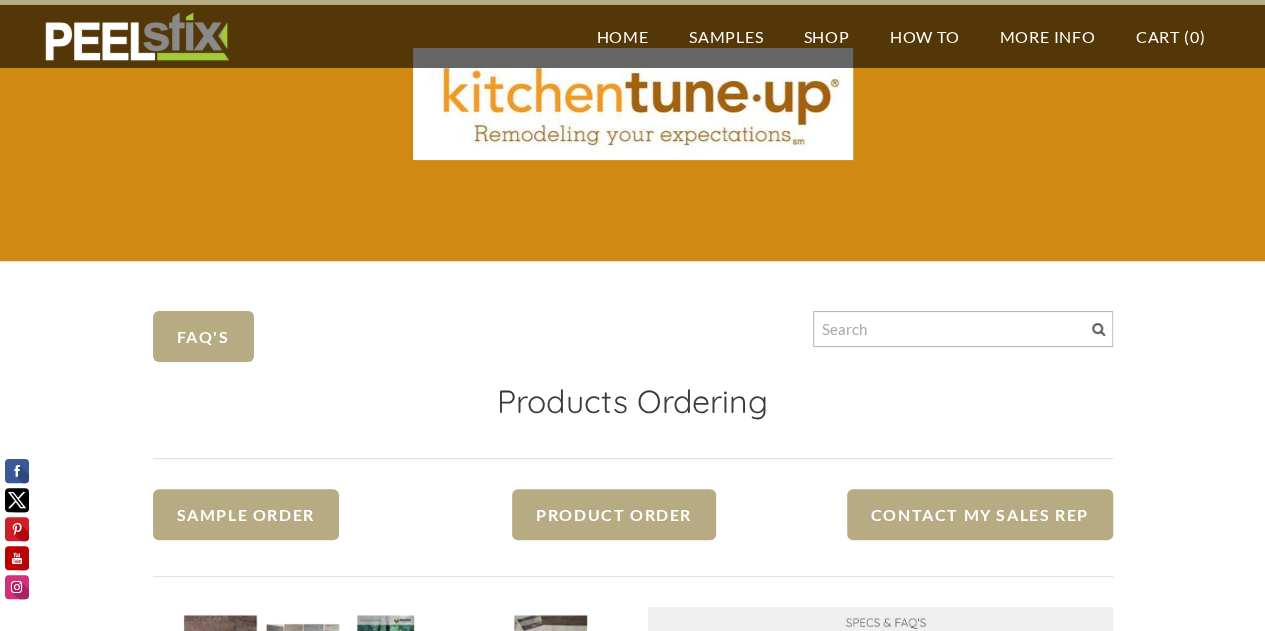 scroll, scrollTop: 0, scrollLeft: 0, axis: both 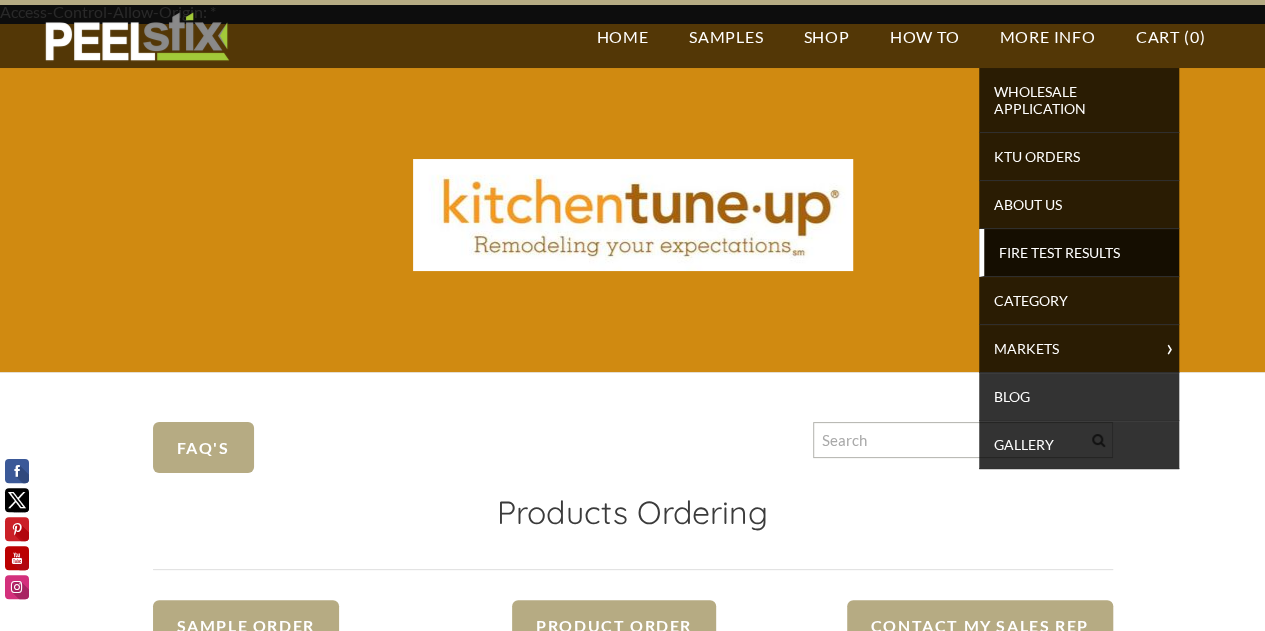 click on "Fire Test Results" at bounding box center (1081, 252) 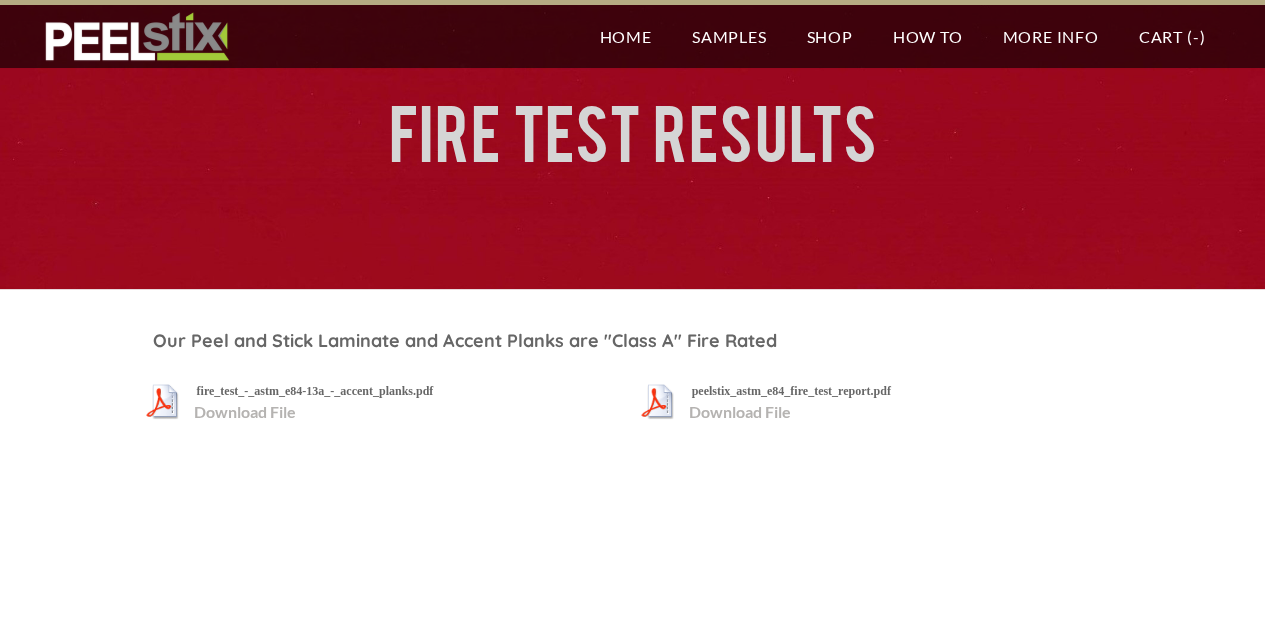 scroll, scrollTop: 0, scrollLeft: 0, axis: both 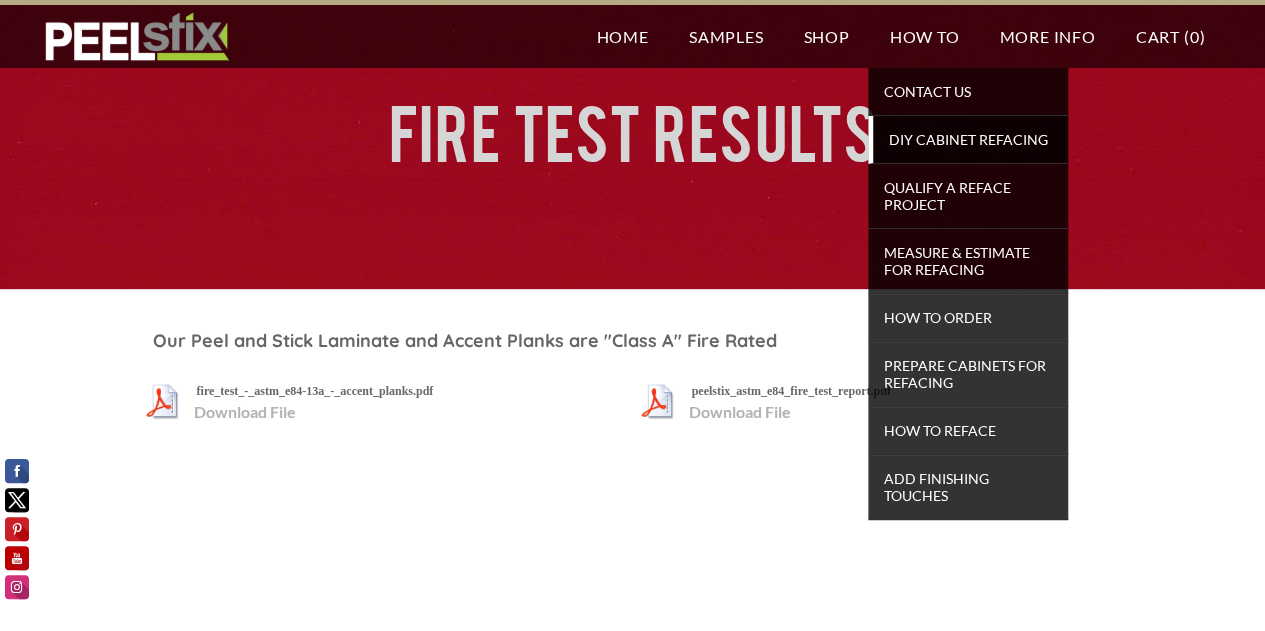 drag, startPoint x: 983, startPoint y: 131, endPoint x: 936, endPoint y: 139, distance: 47.67599 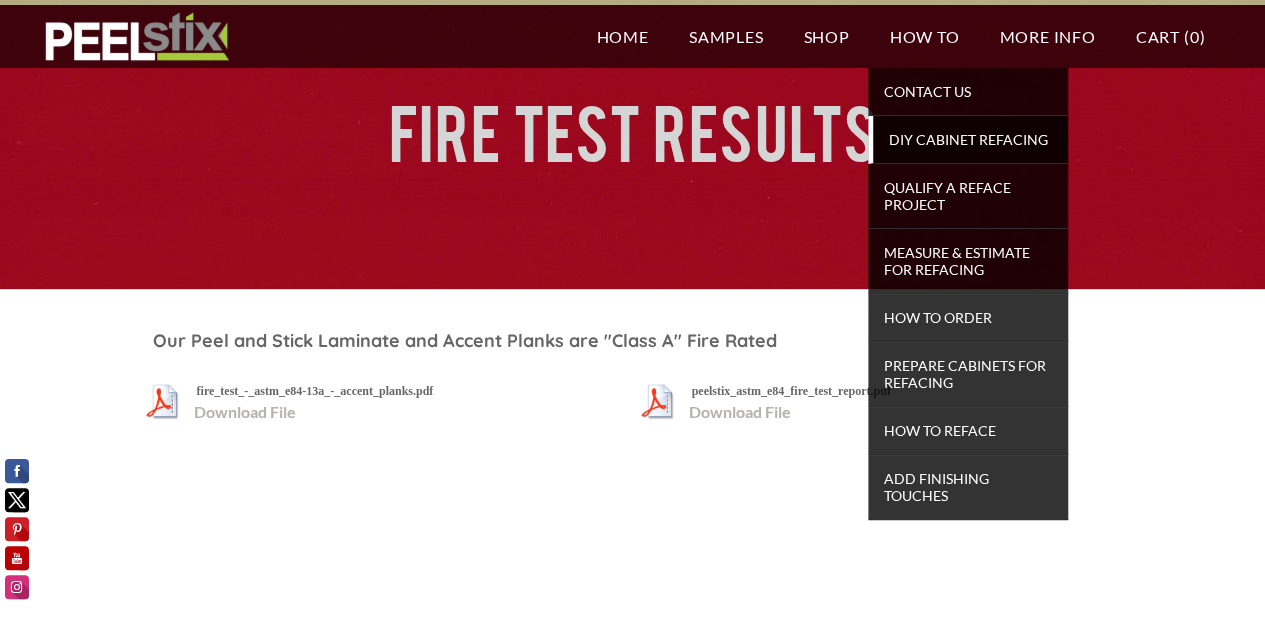 drag, startPoint x: 936, startPoint y: 139, endPoint x: 921, endPoint y: 138, distance: 15.033297 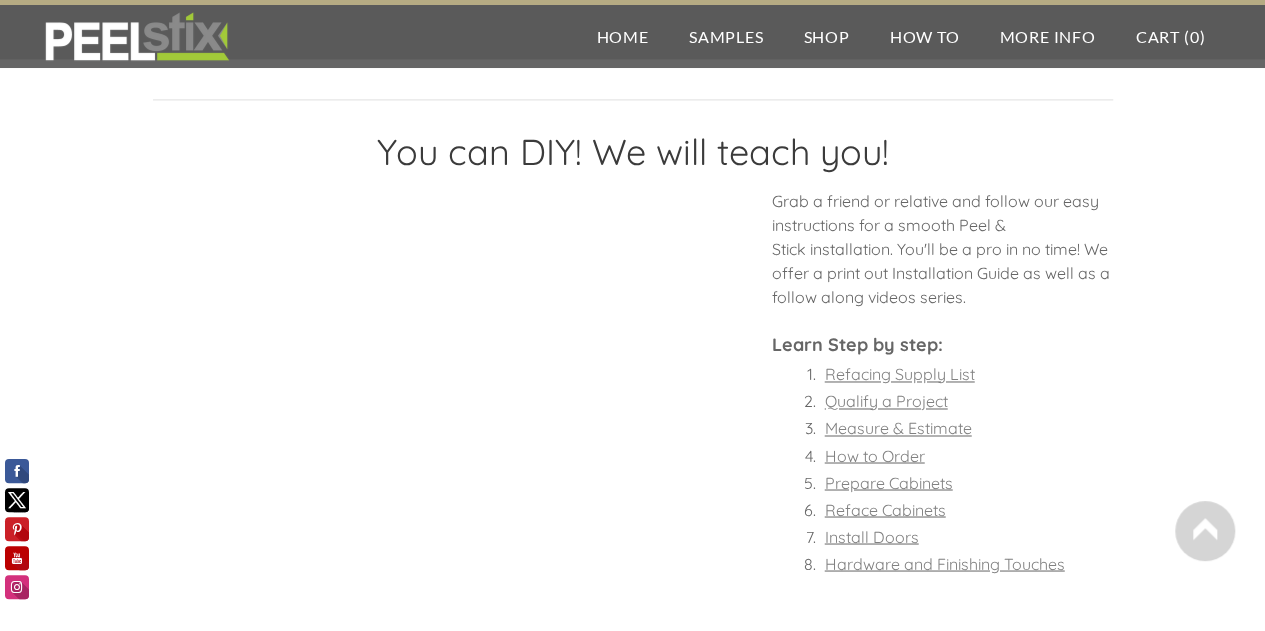 scroll, scrollTop: 1457, scrollLeft: 0, axis: vertical 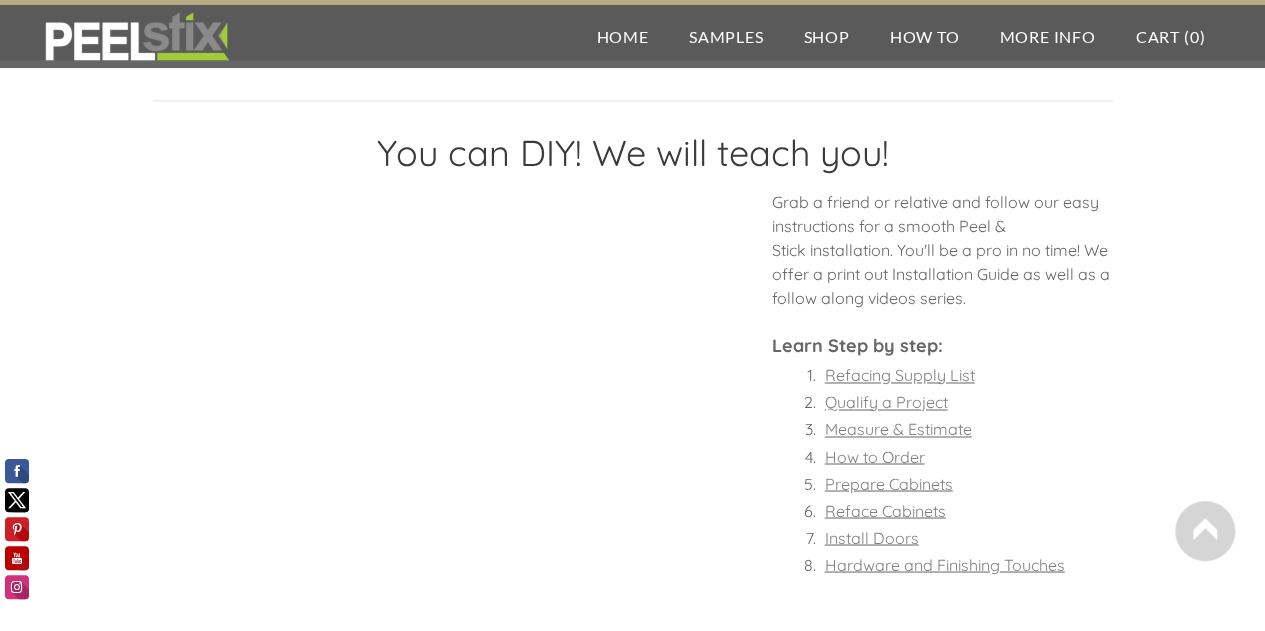 click on "Prepare Cabinets" at bounding box center (889, 483) 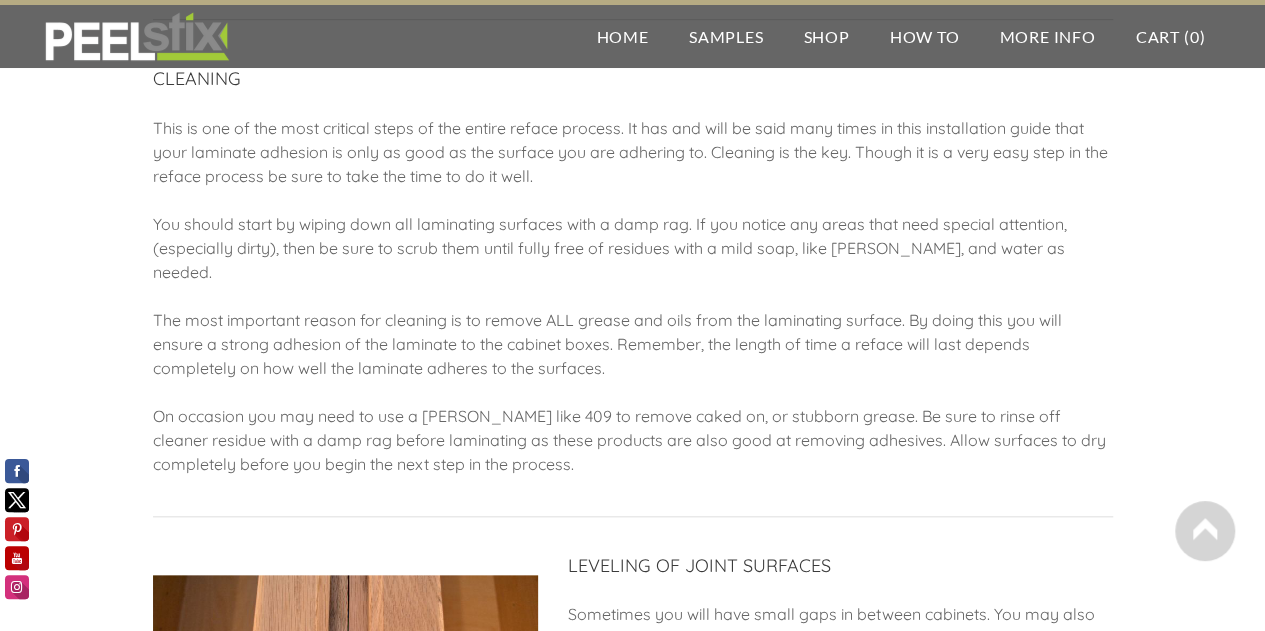 scroll, scrollTop: 742, scrollLeft: 0, axis: vertical 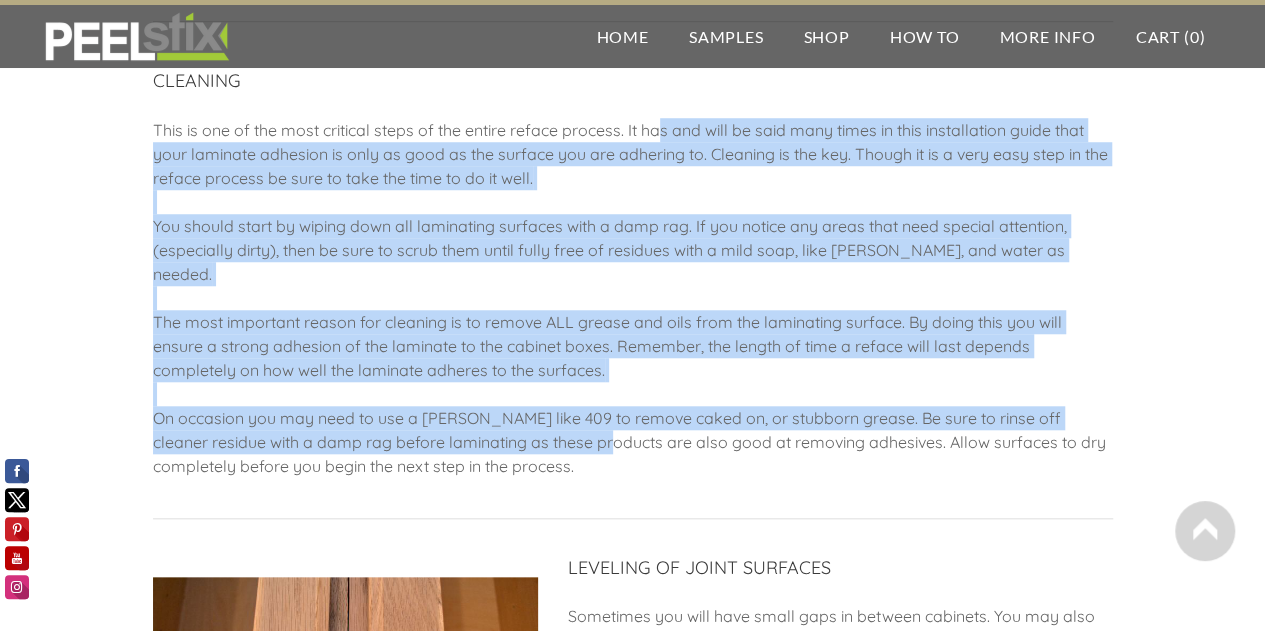 drag, startPoint x: 662, startPoint y: 103, endPoint x: 586, endPoint y: 403, distance: 309.477 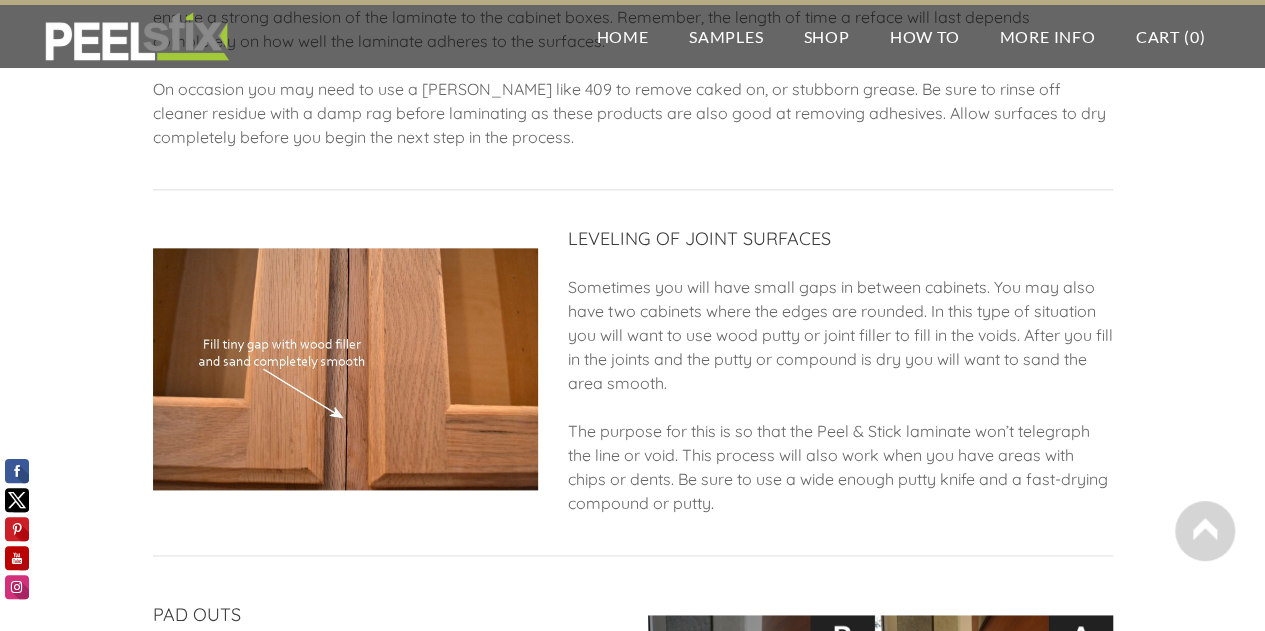scroll, scrollTop: 1072, scrollLeft: 0, axis: vertical 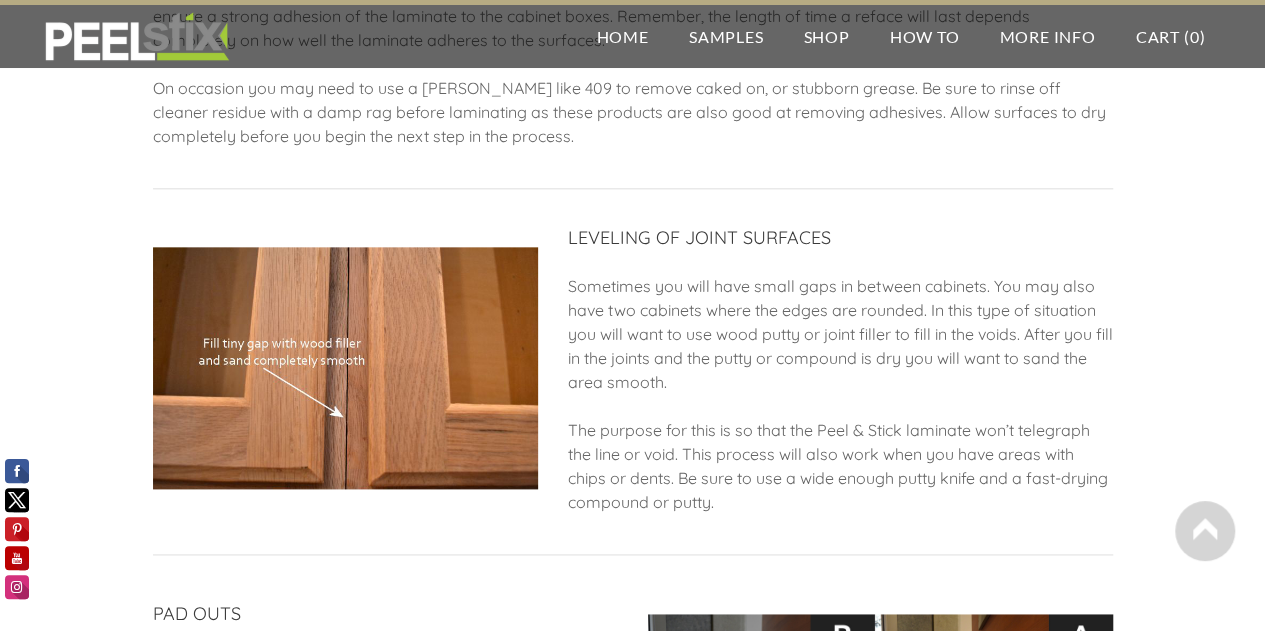 drag, startPoint x: 792, startPoint y: 239, endPoint x: 847, endPoint y: 454, distance: 221.92342 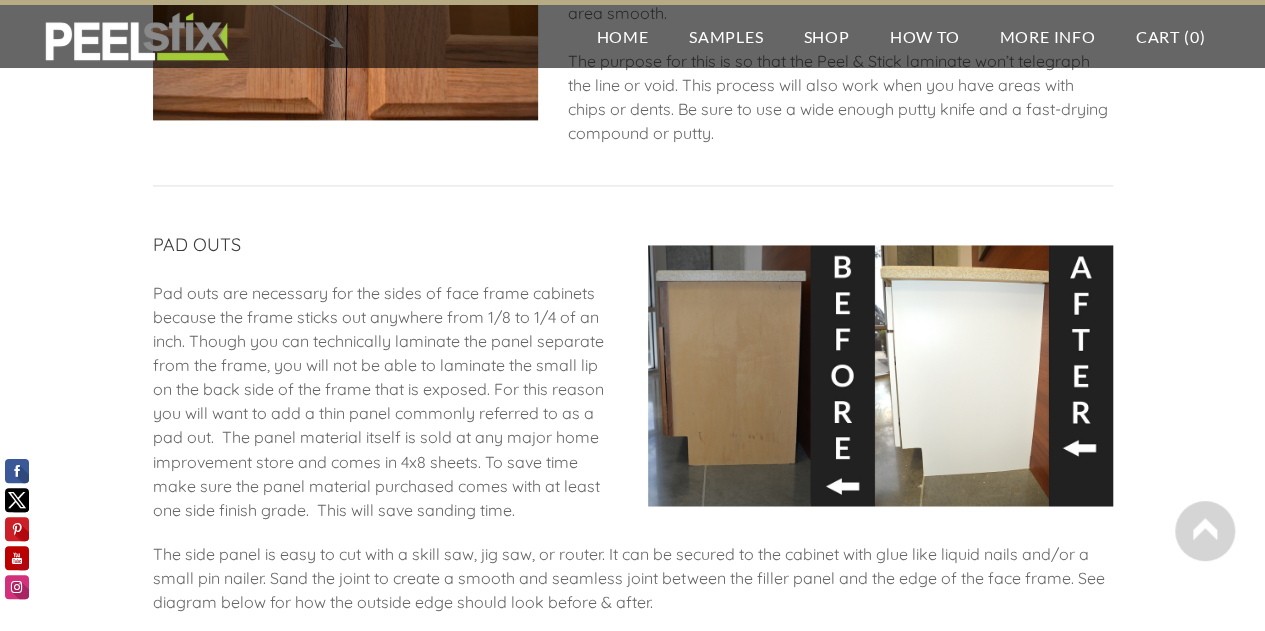 scroll, scrollTop: 1456, scrollLeft: 0, axis: vertical 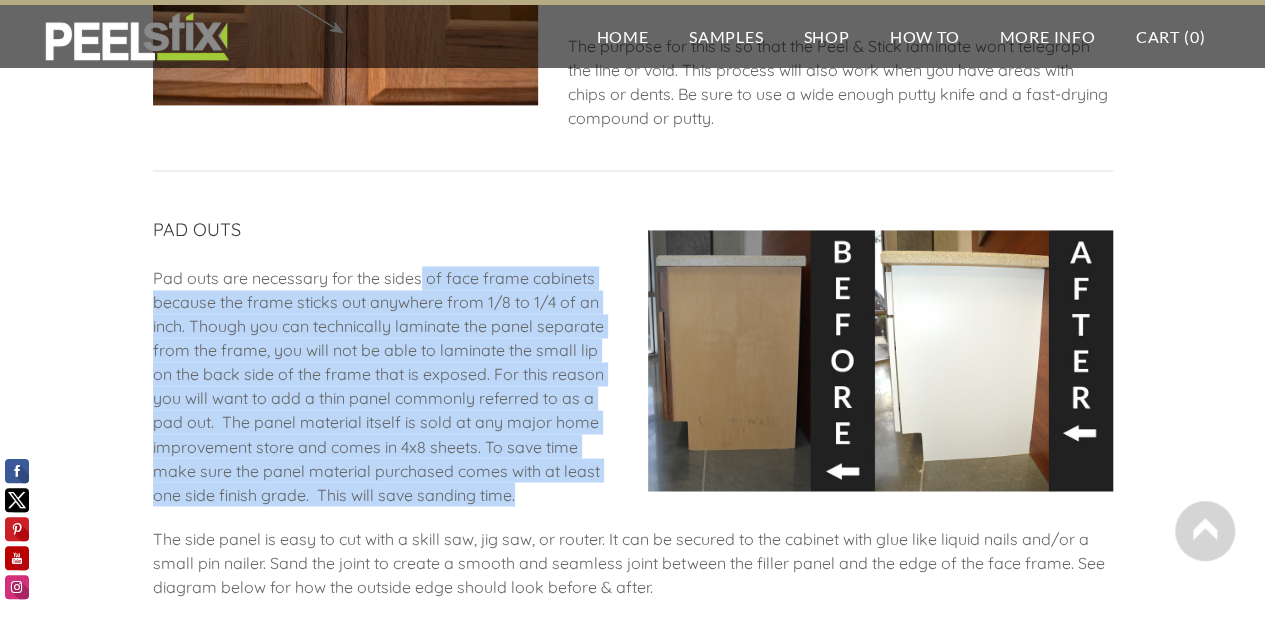 drag, startPoint x: 420, startPoint y: 227, endPoint x: 524, endPoint y: 445, distance: 241.53674 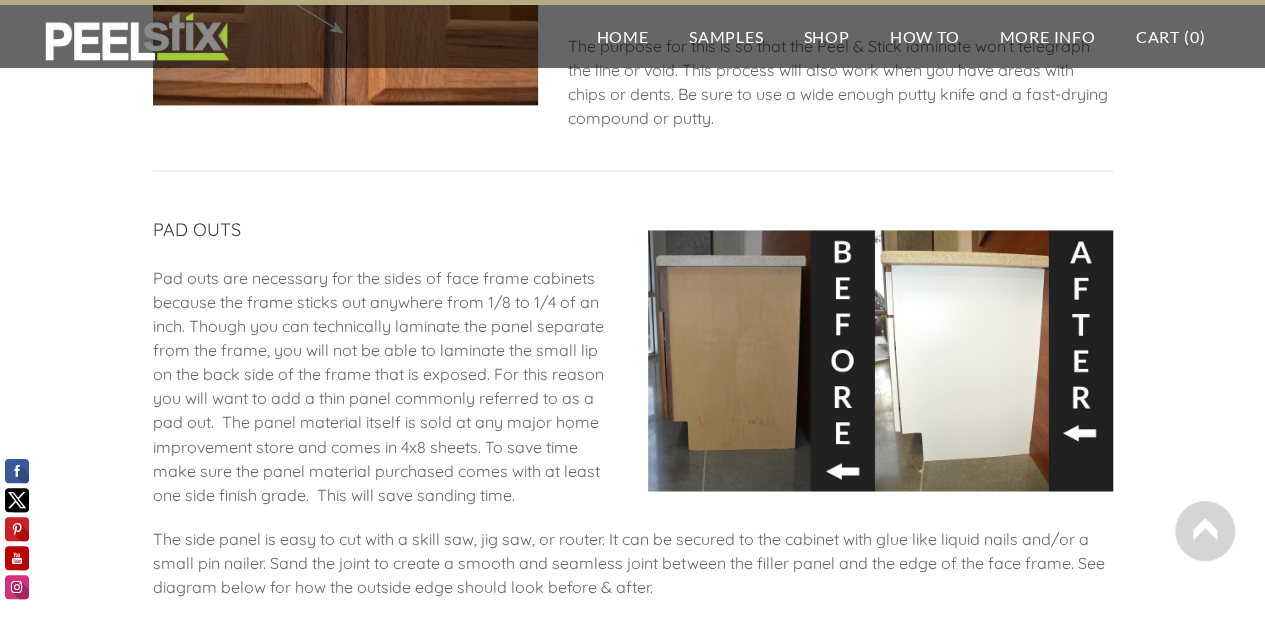 scroll, scrollTop: 1506, scrollLeft: 0, axis: vertical 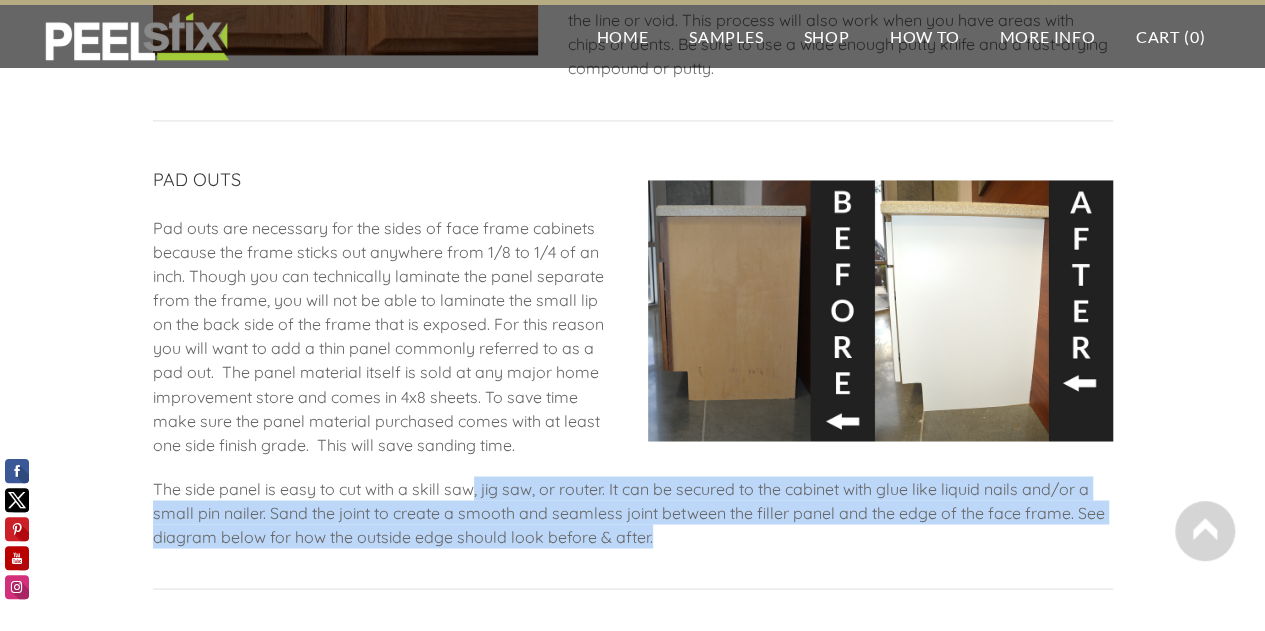 drag, startPoint x: 475, startPoint y: 433, endPoint x: 681, endPoint y: 483, distance: 211.98112 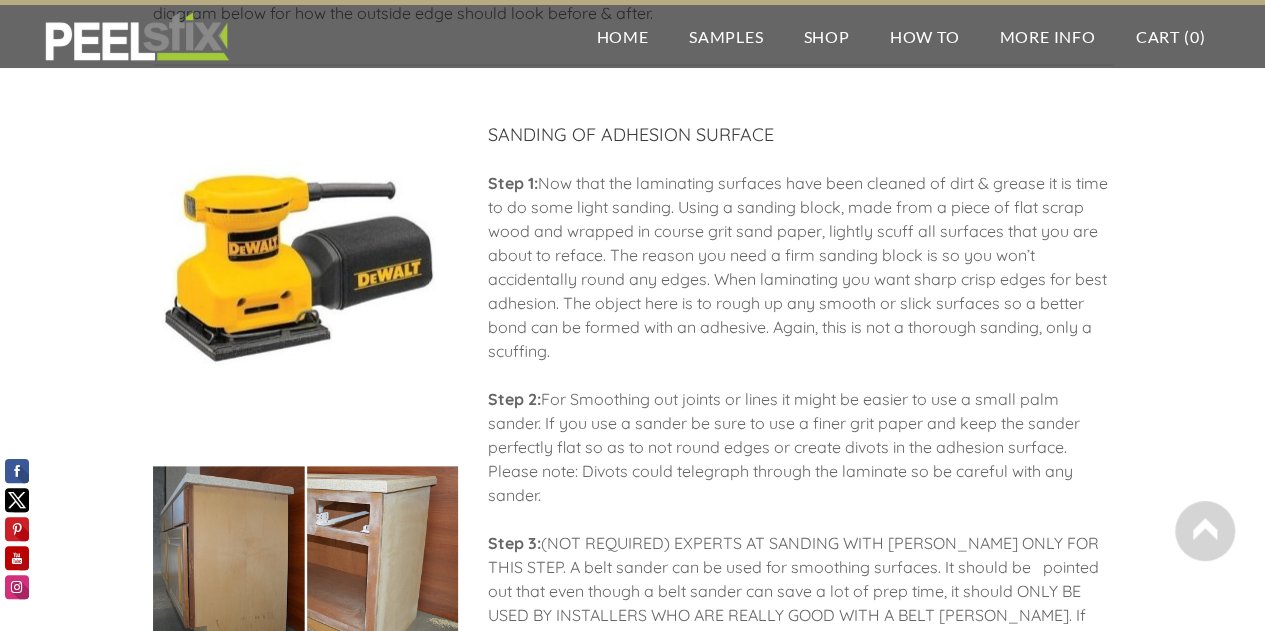 scroll, scrollTop: 2032, scrollLeft: 0, axis: vertical 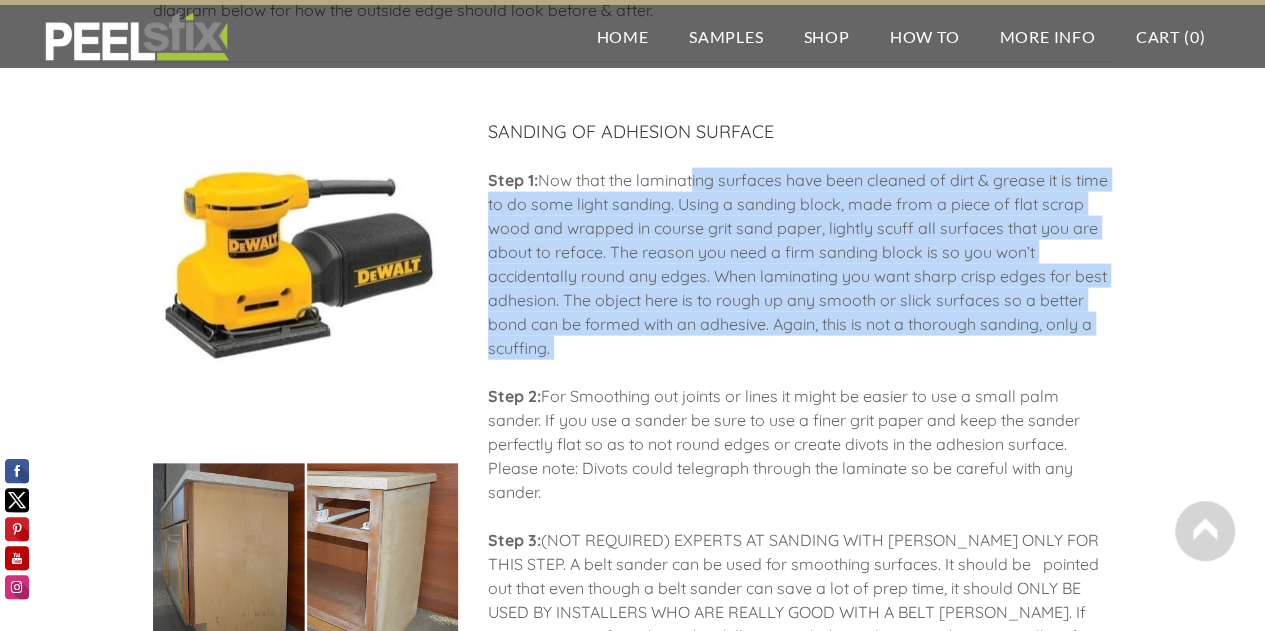 drag, startPoint x: 697, startPoint y: 128, endPoint x: 856, endPoint y: 317, distance: 246.98582 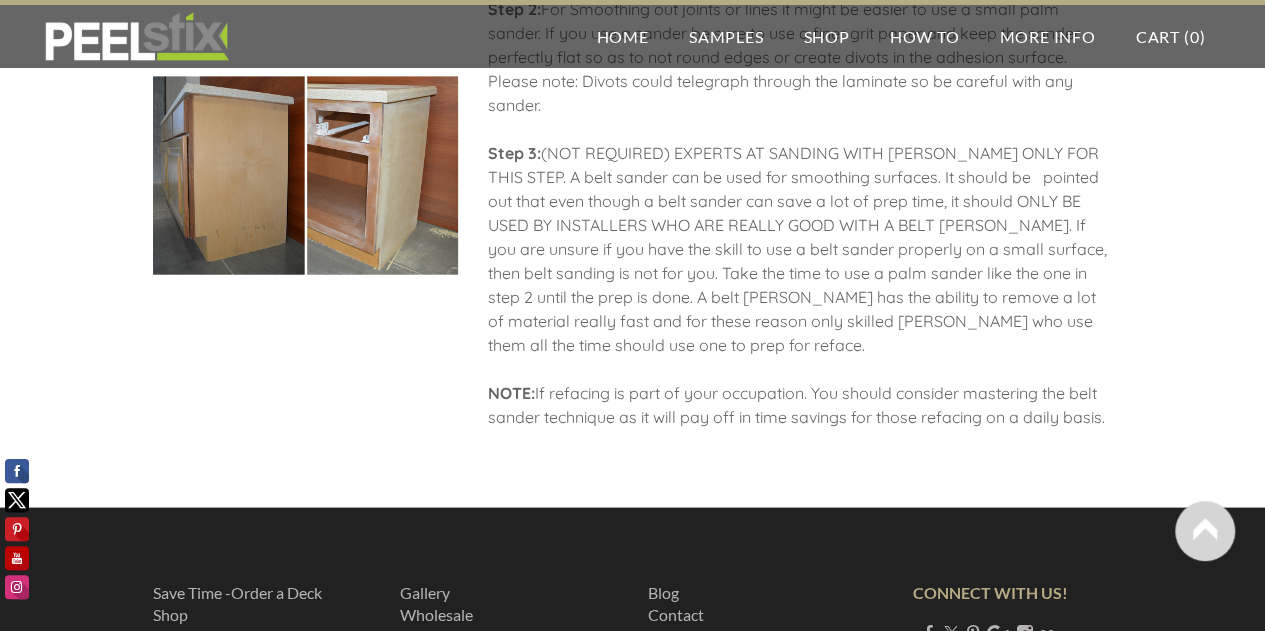 scroll, scrollTop: 2423, scrollLeft: 0, axis: vertical 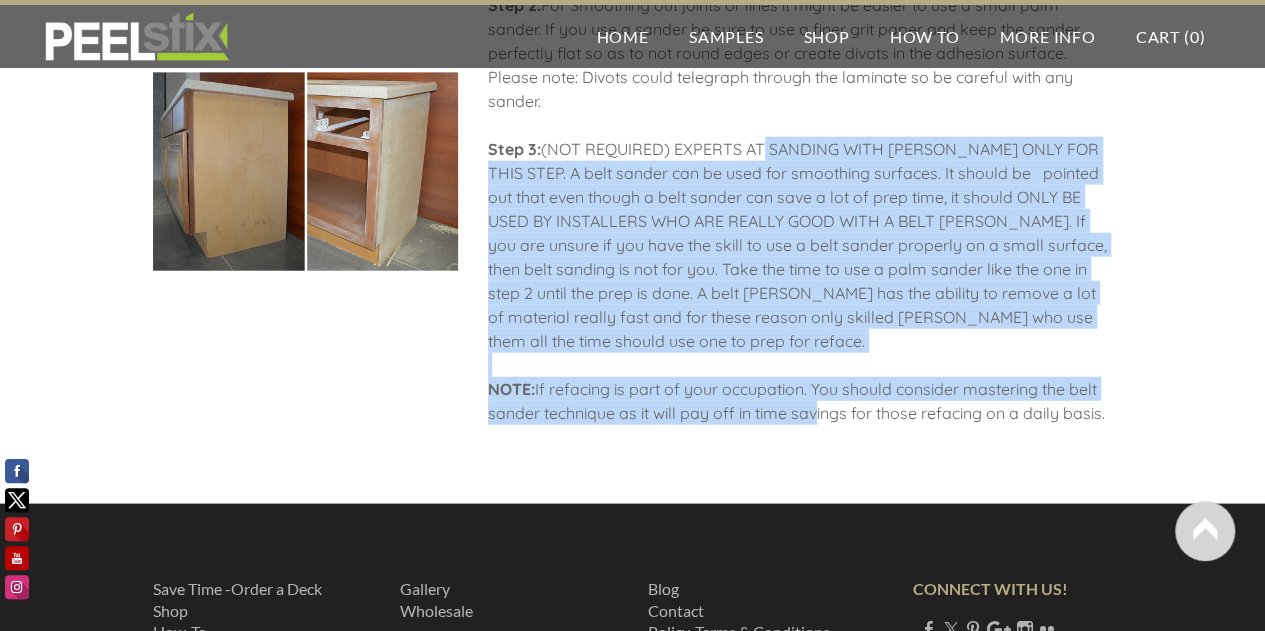 drag, startPoint x: 766, startPoint y: 97, endPoint x: 852, endPoint y: 369, distance: 285.2718 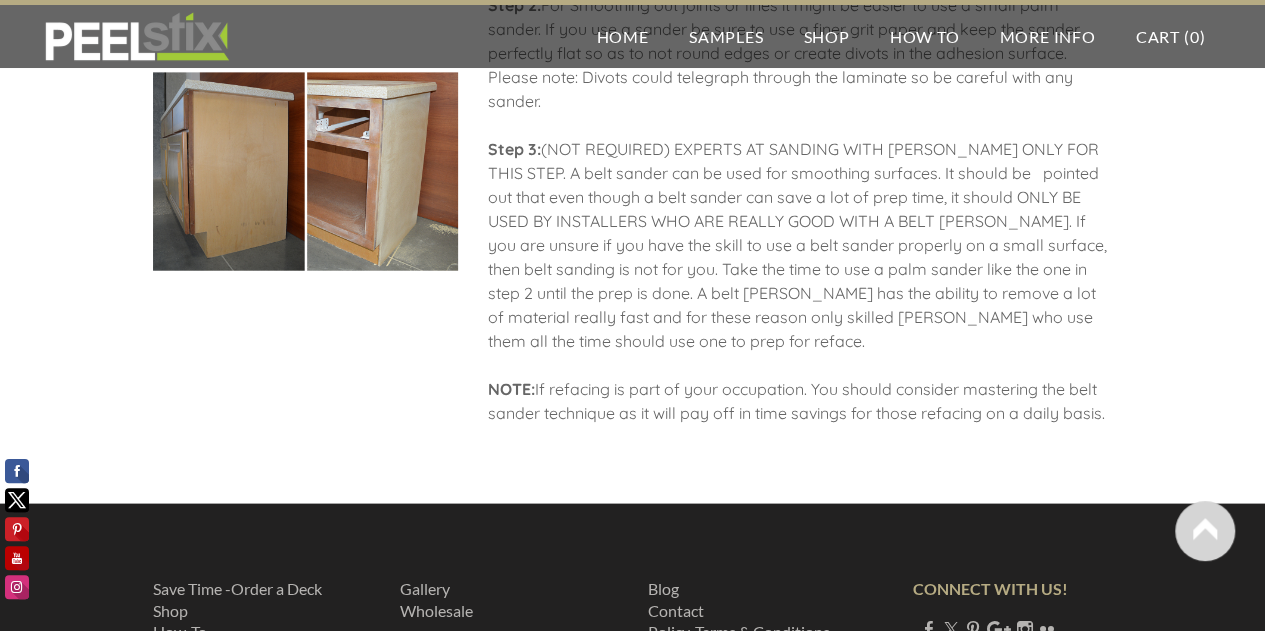 drag, startPoint x: 802, startPoint y: 336, endPoint x: 819, endPoint y: 377, distance: 44.38468 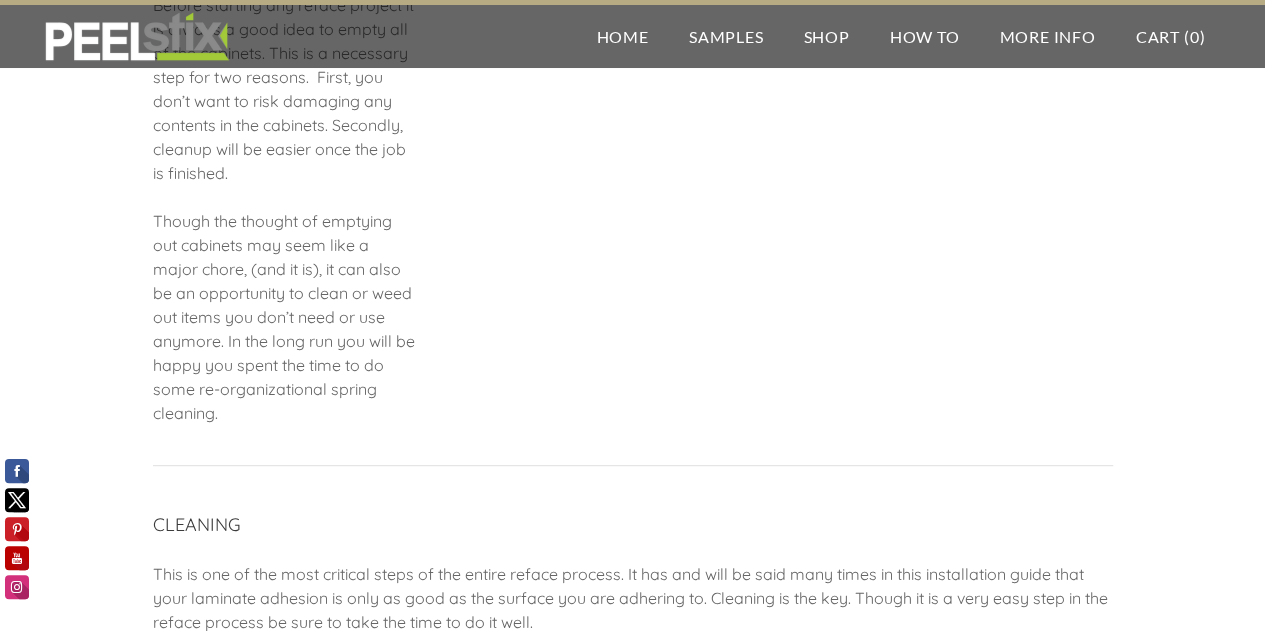scroll, scrollTop: 0, scrollLeft: 0, axis: both 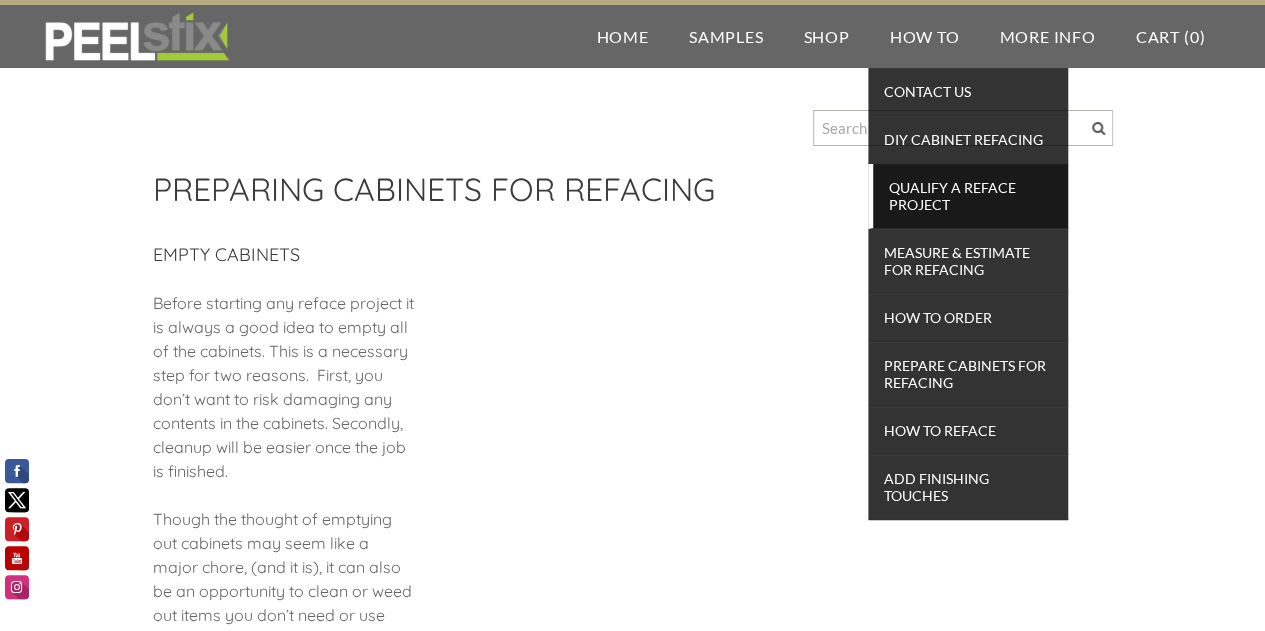 click on "Qualify a Reface Project" at bounding box center (970, 196) 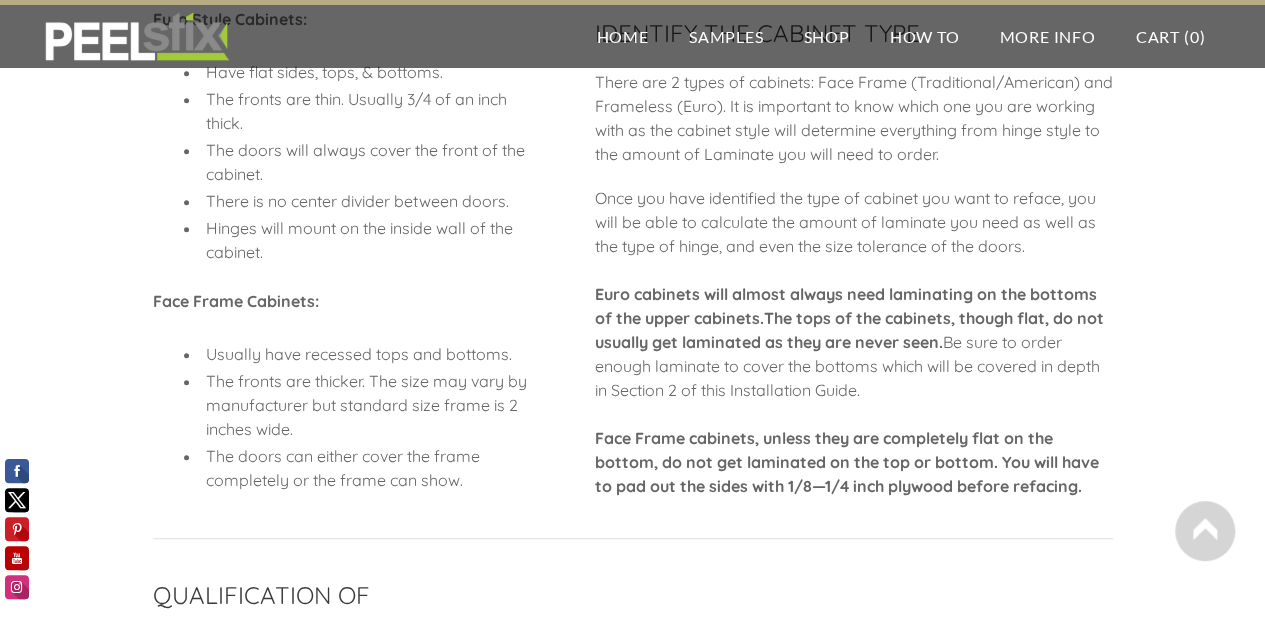 scroll, scrollTop: 429, scrollLeft: 0, axis: vertical 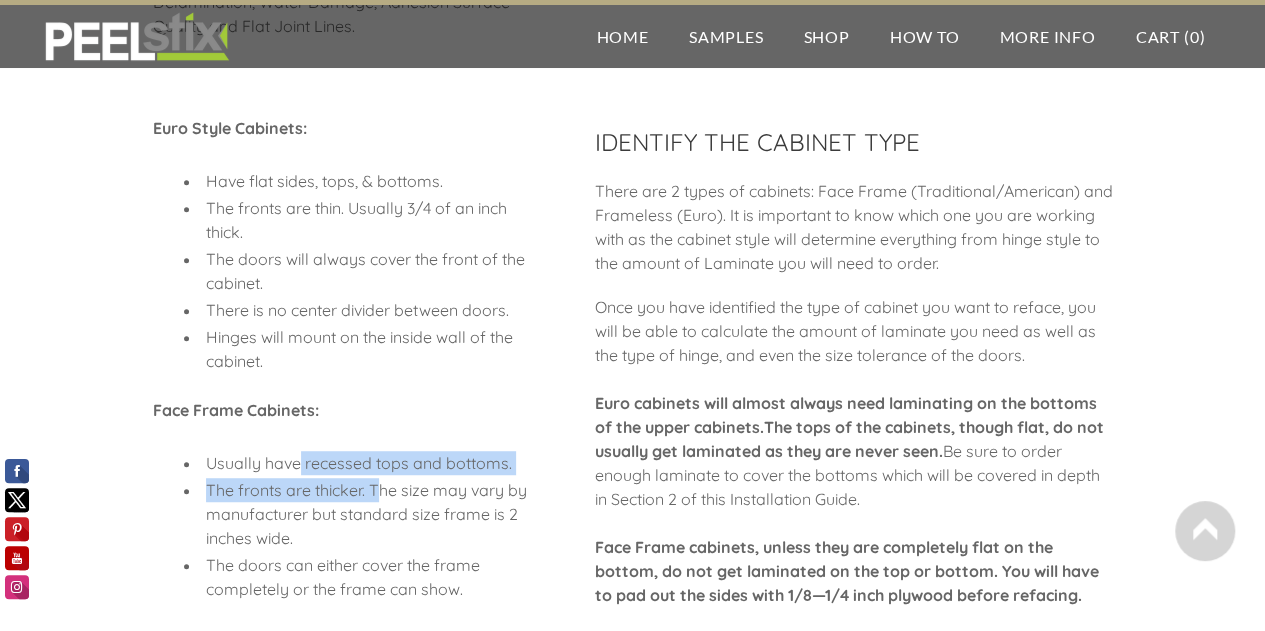 drag, startPoint x: 300, startPoint y: 457, endPoint x: 379, endPoint y: 495, distance: 87.66413 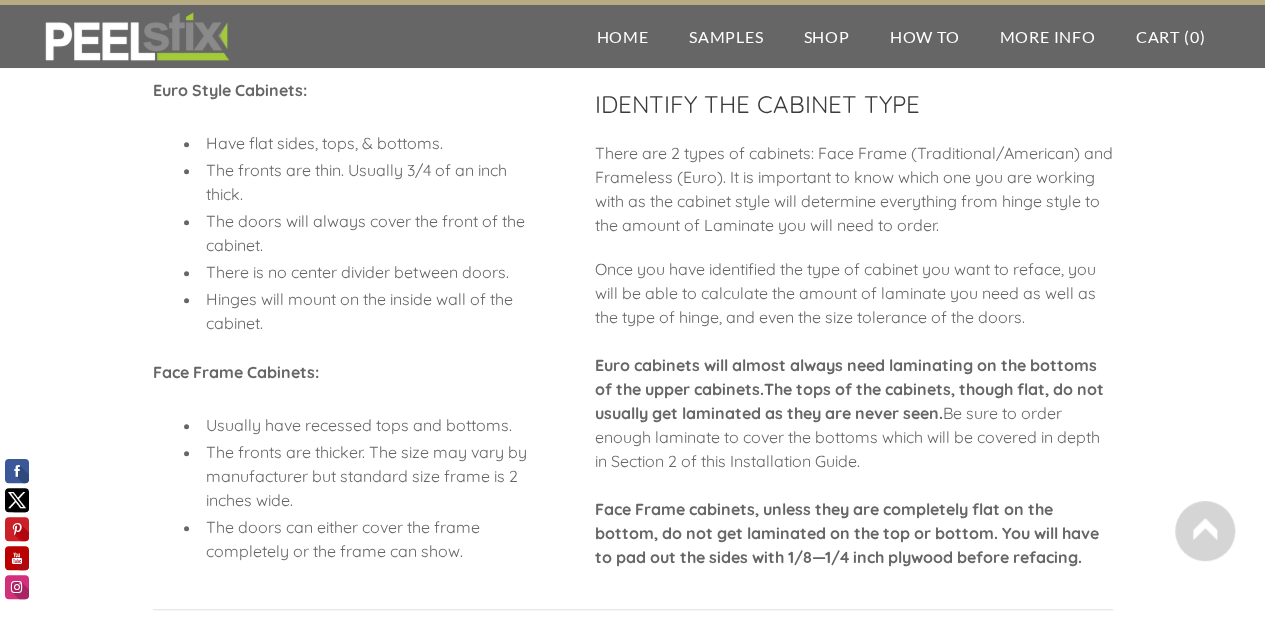 scroll, scrollTop: 468, scrollLeft: 0, axis: vertical 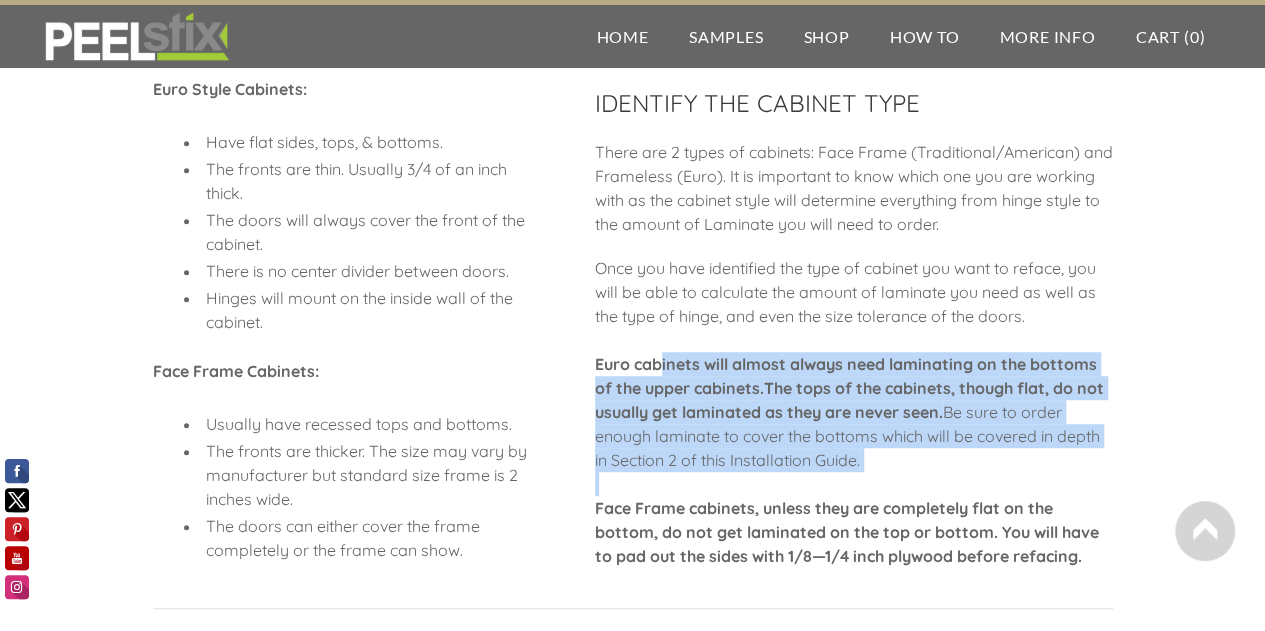 drag, startPoint x: 668, startPoint y: 357, endPoint x: 818, endPoint y: 473, distance: 189.62067 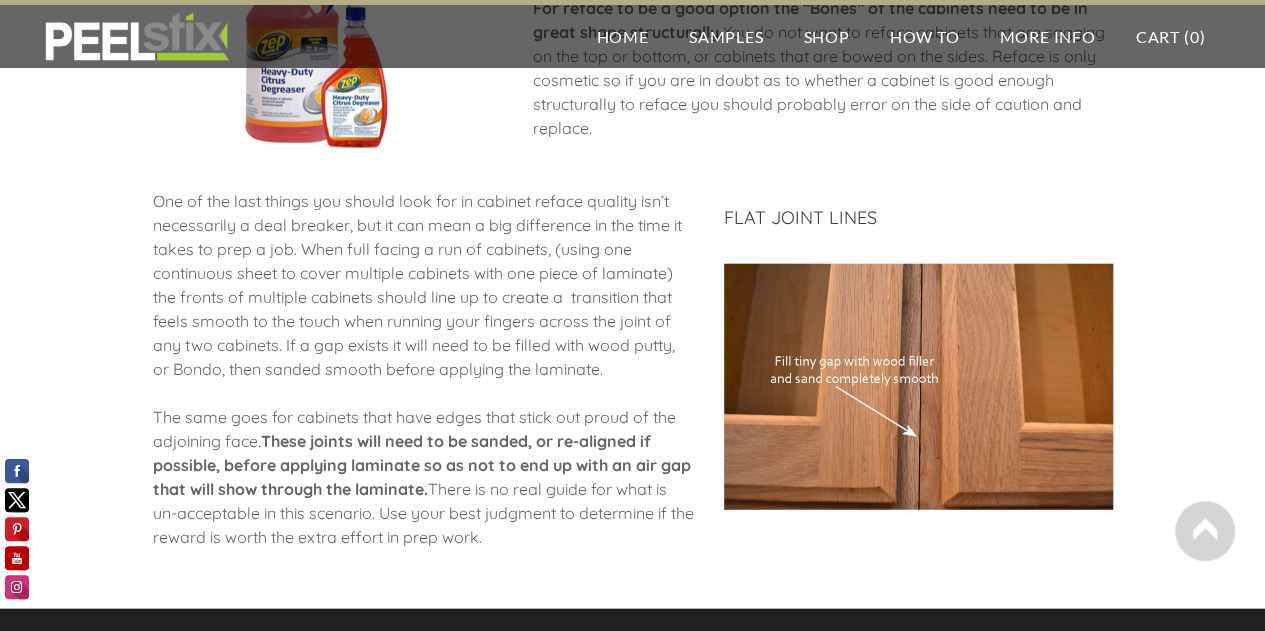 scroll, scrollTop: 2393, scrollLeft: 0, axis: vertical 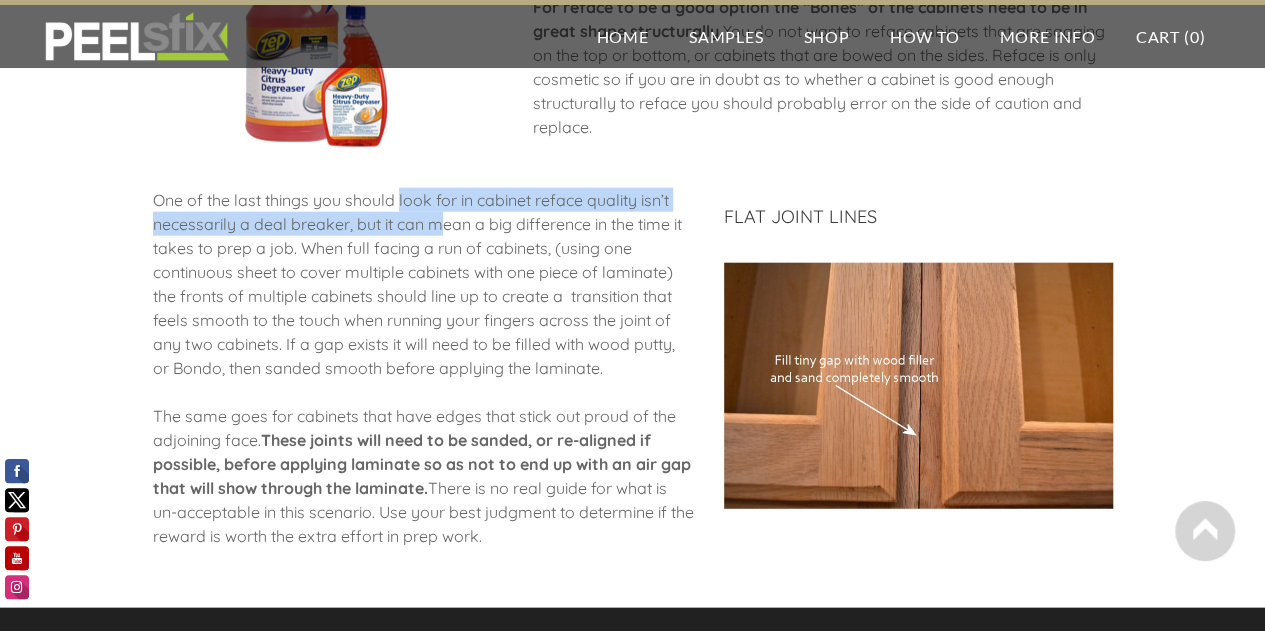 drag, startPoint x: 399, startPoint y: 187, endPoint x: 440, endPoint y: 221, distance: 53.263496 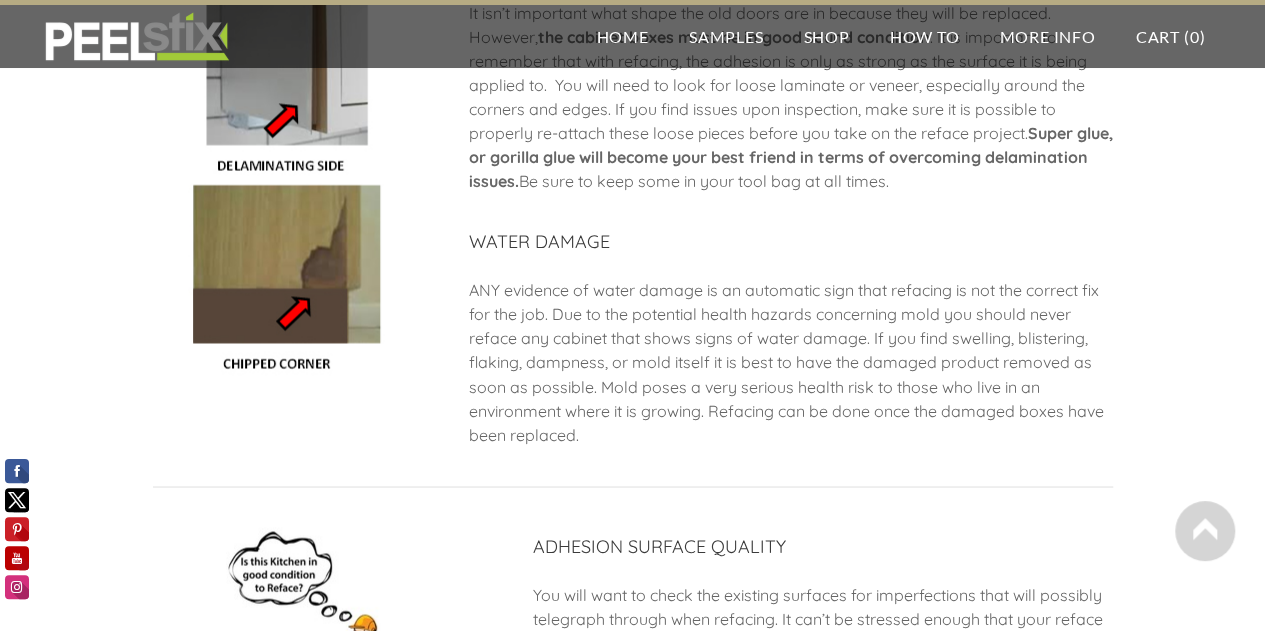 scroll, scrollTop: 1152, scrollLeft: 0, axis: vertical 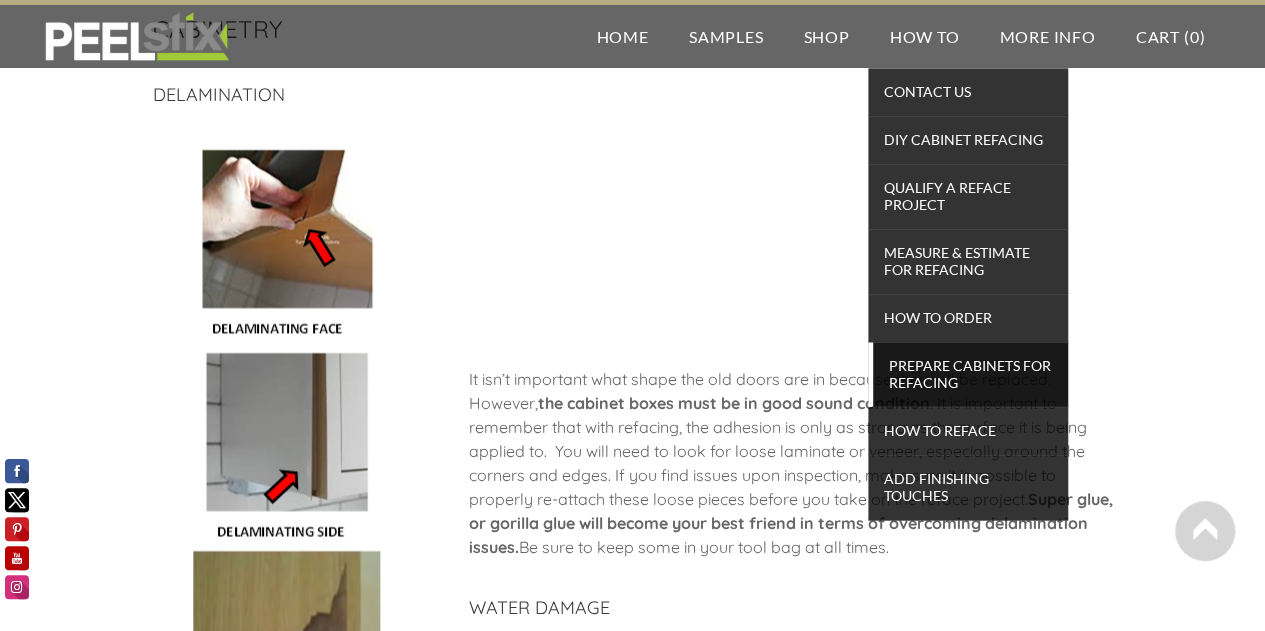 click on "Prepare Cabinets for Refacing" at bounding box center (970, 374) 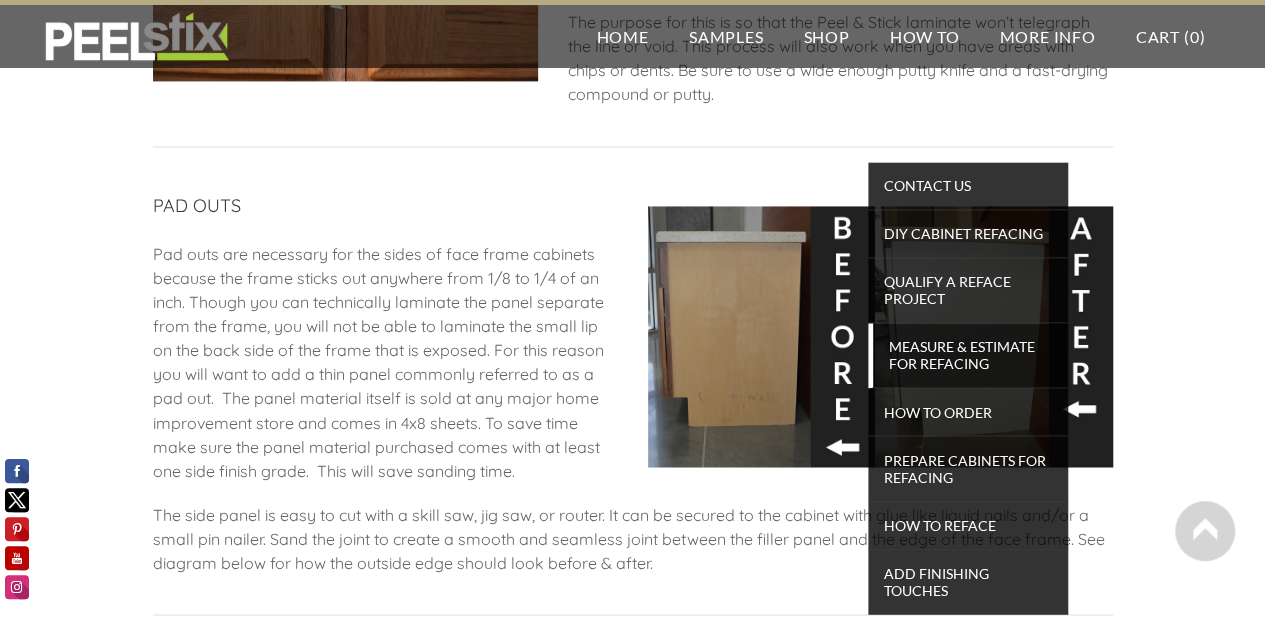 scroll, scrollTop: 1480, scrollLeft: 0, axis: vertical 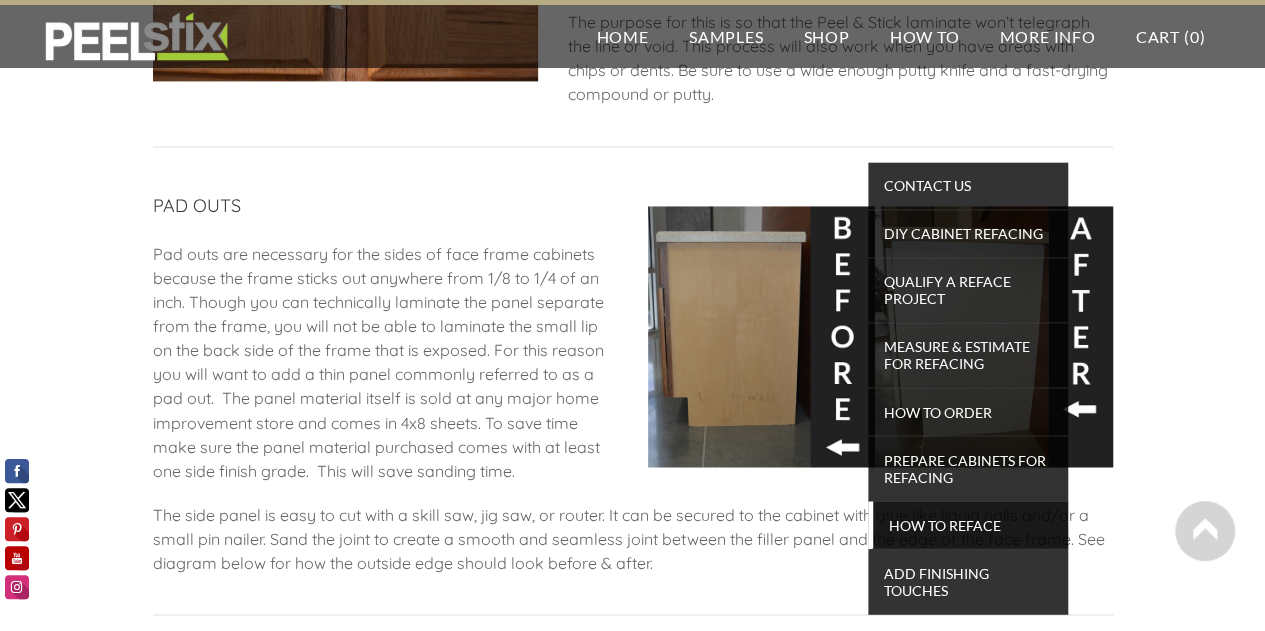 click on "How To Reface" at bounding box center (970, 524) 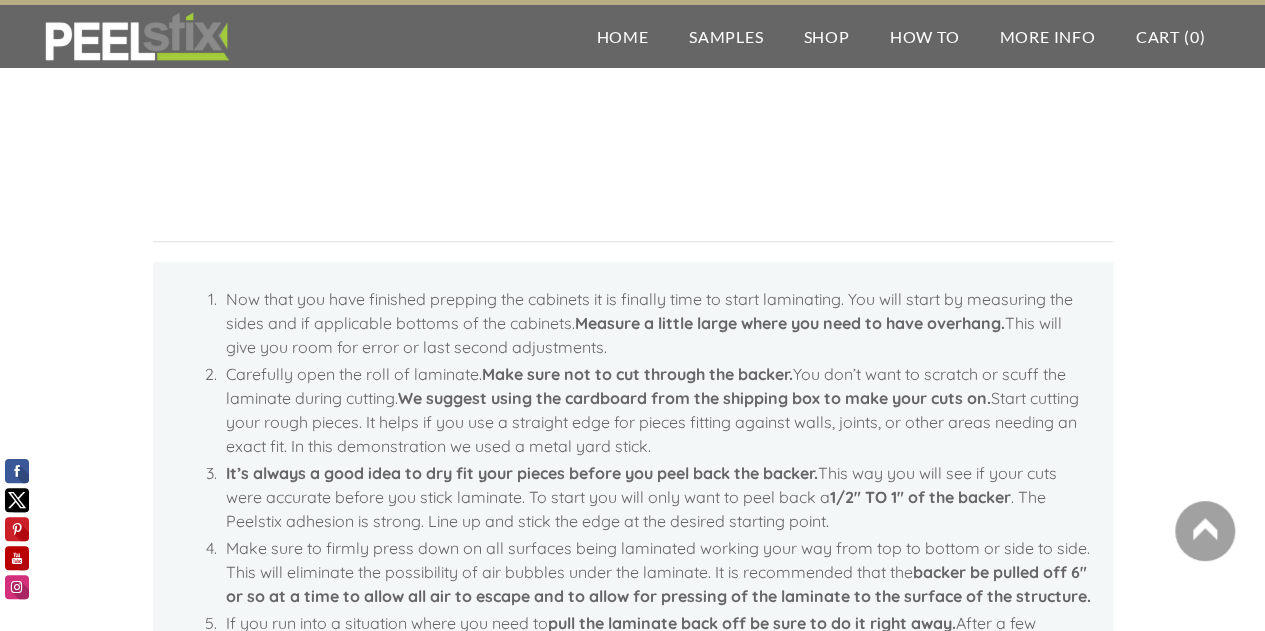 scroll, scrollTop: 475, scrollLeft: 0, axis: vertical 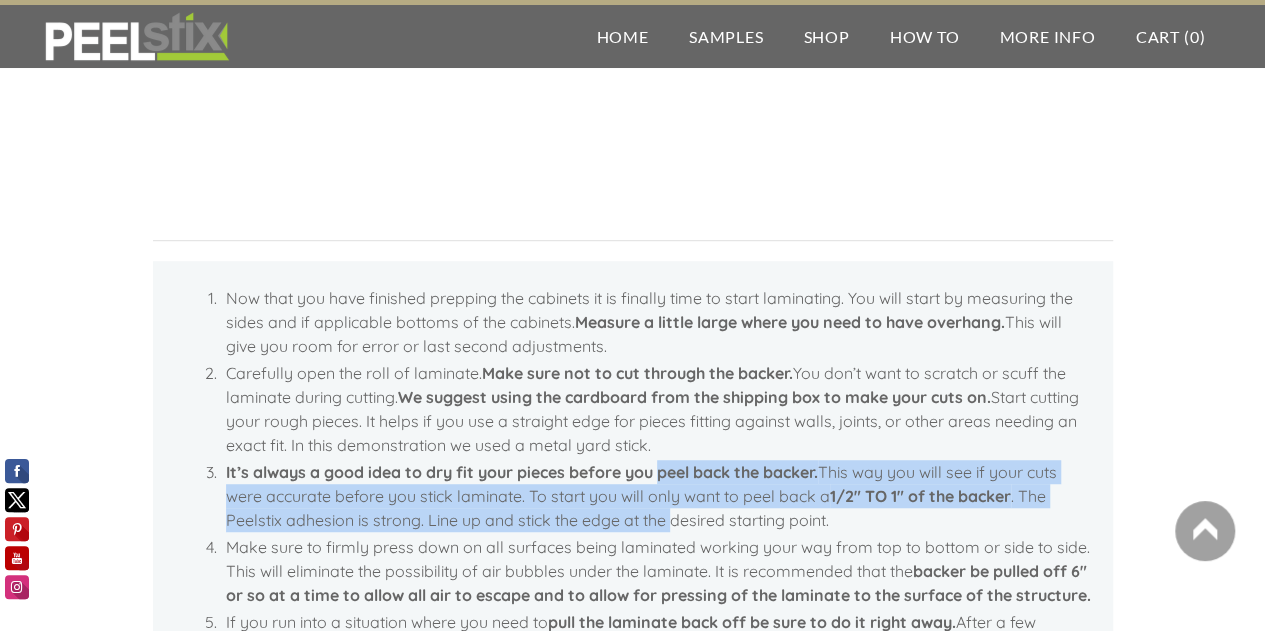drag, startPoint x: 666, startPoint y: 472, endPoint x: 675, endPoint y: 519, distance: 47.853943 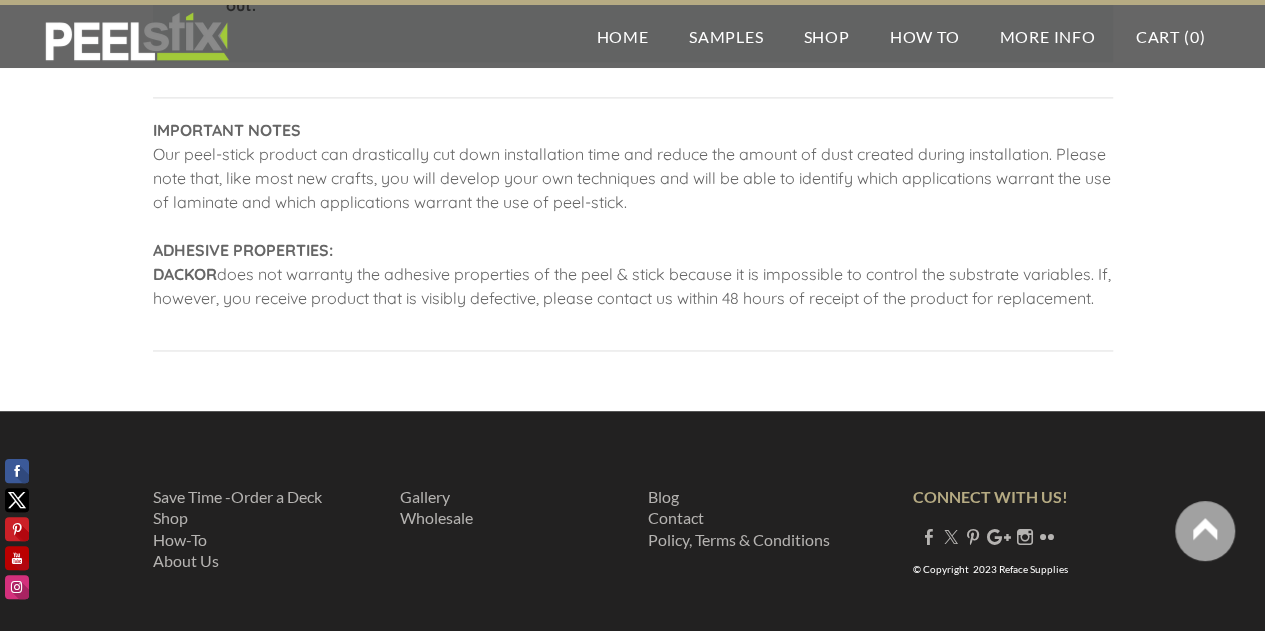 scroll, scrollTop: 1444, scrollLeft: 0, axis: vertical 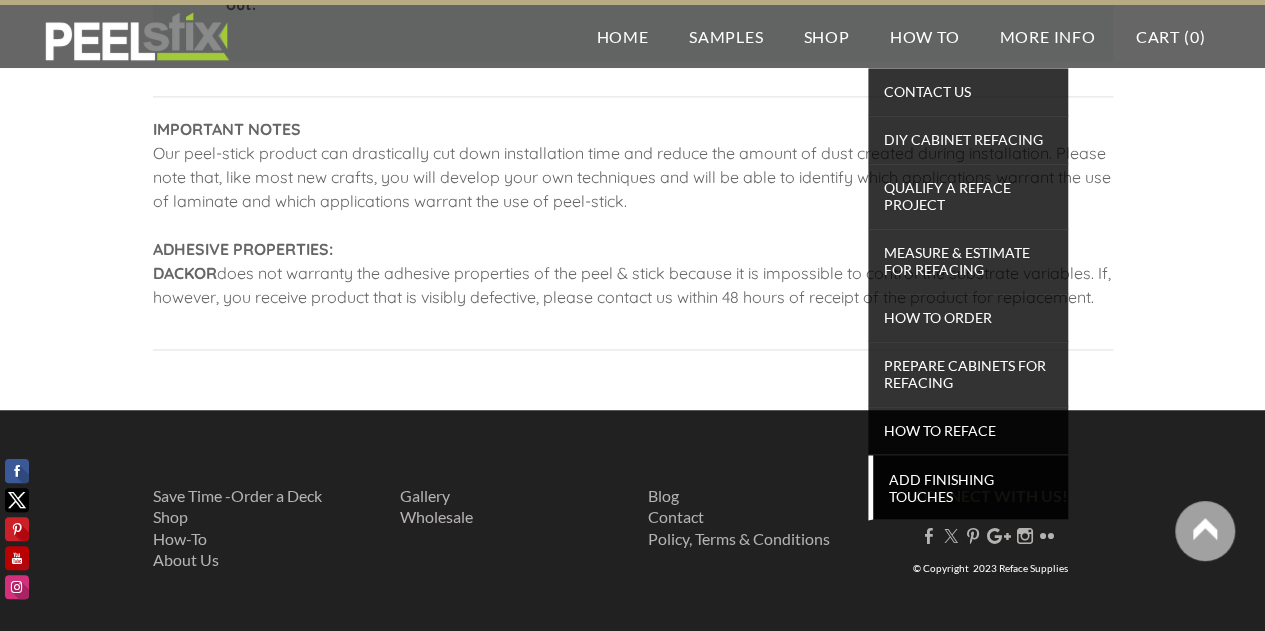 click on "Add Finishing Touches" at bounding box center (970, 487) 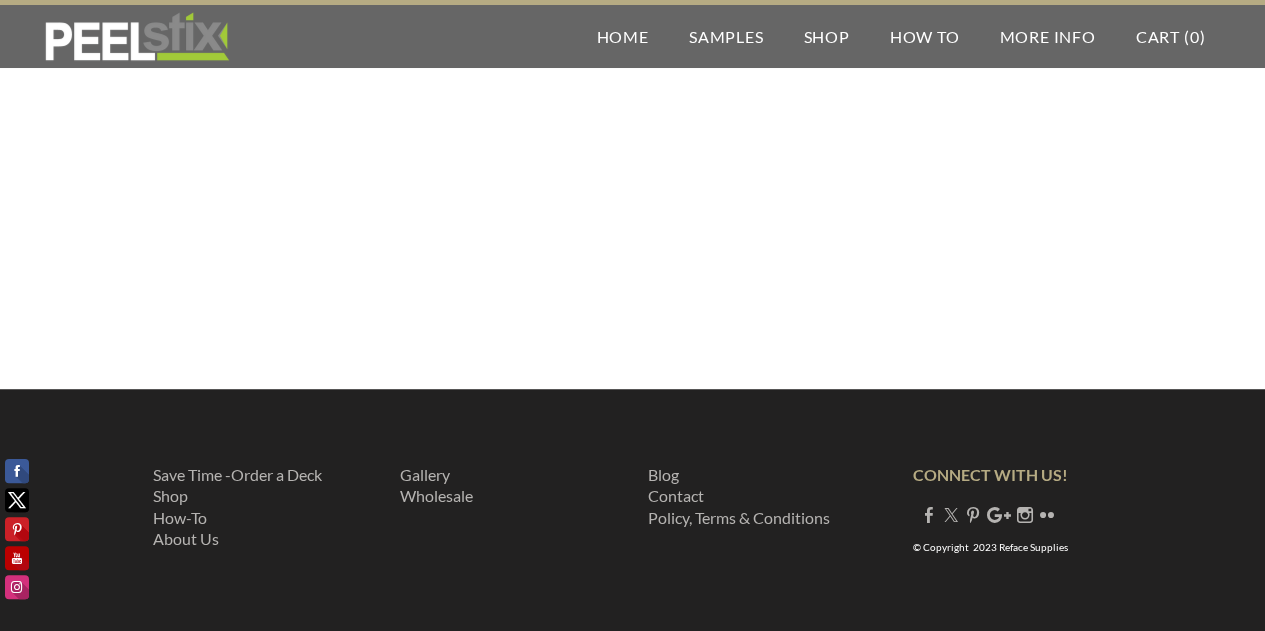 scroll, scrollTop: 1493, scrollLeft: 0, axis: vertical 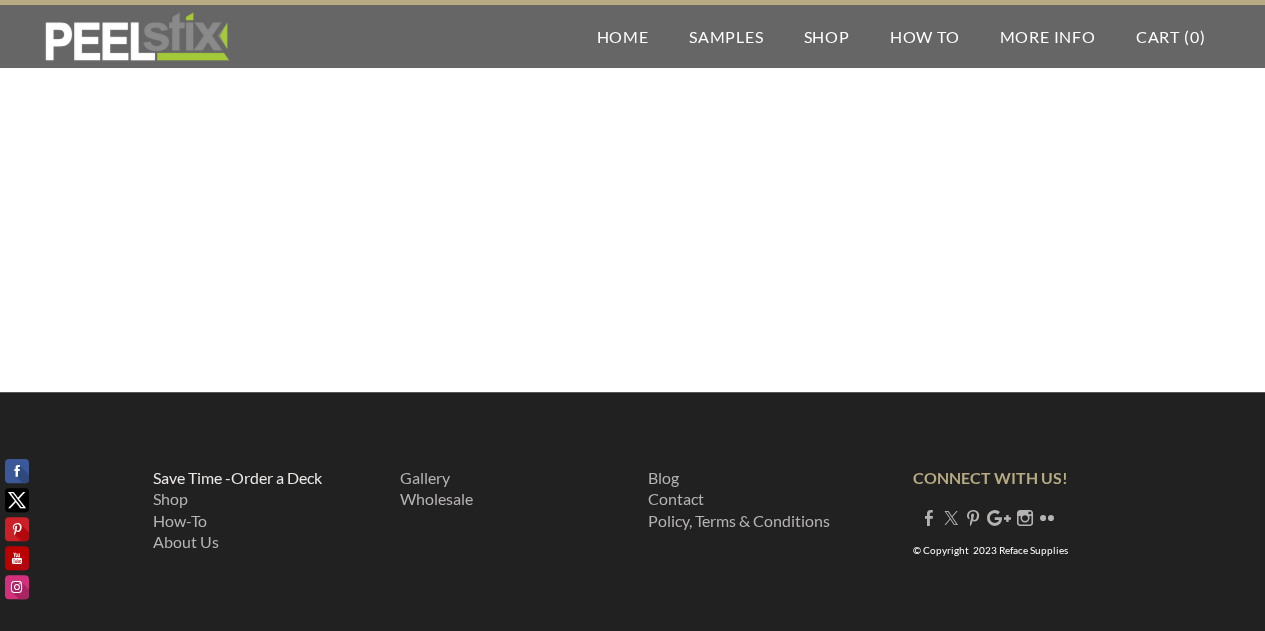 click on "Save Time -Order a Deck" at bounding box center (237, 476) 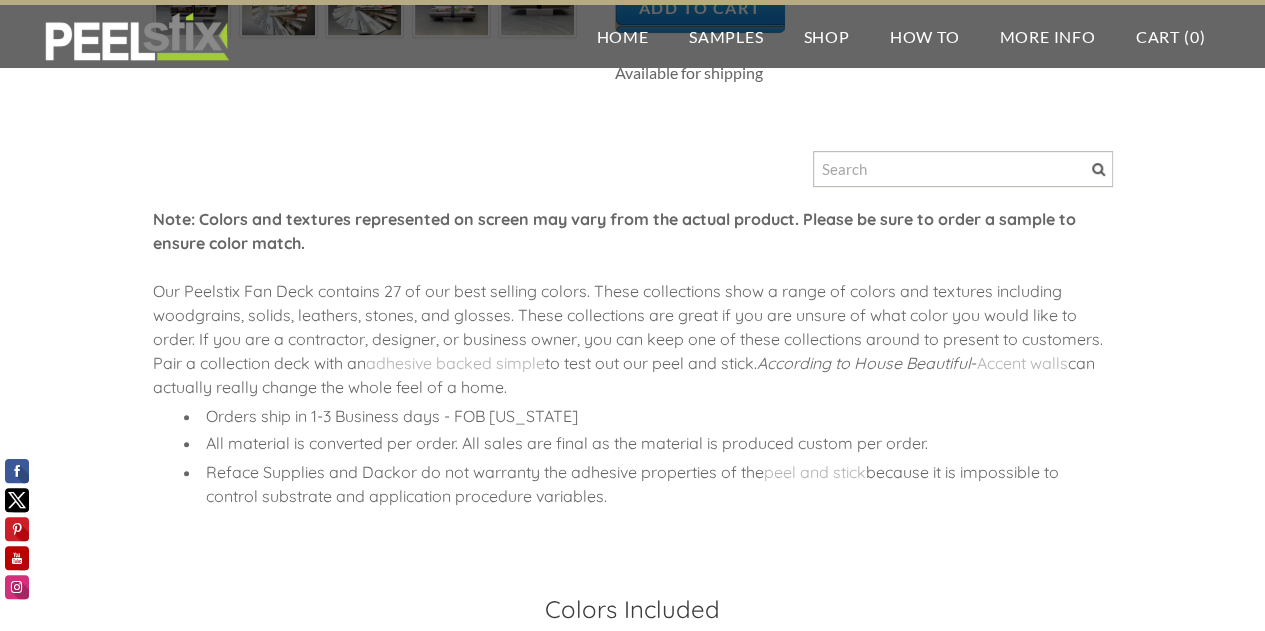 scroll, scrollTop: 479, scrollLeft: 0, axis: vertical 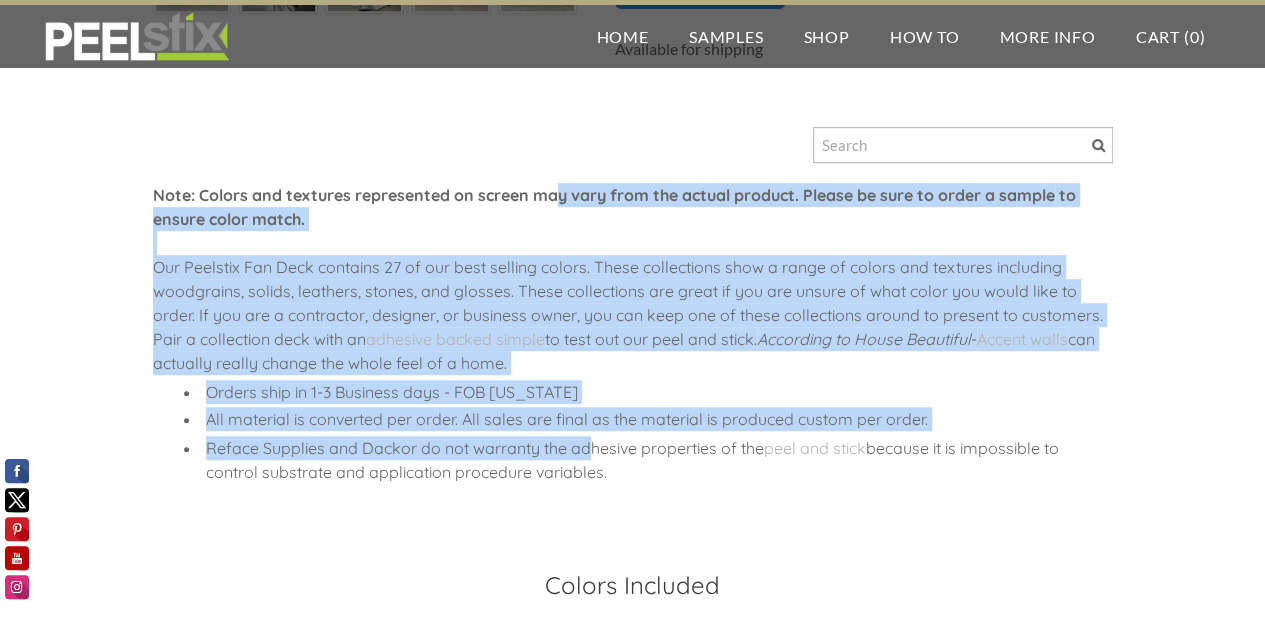 drag, startPoint x: 554, startPoint y: 183, endPoint x: 593, endPoint y: 457, distance: 276.76163 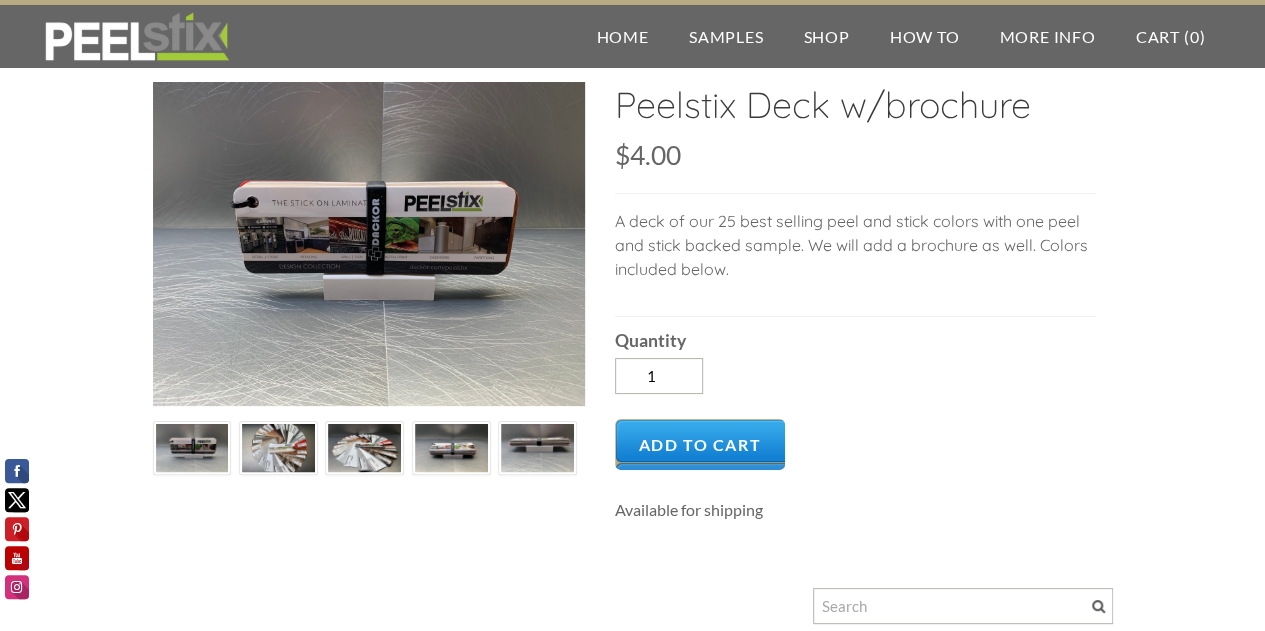 scroll, scrollTop: 0, scrollLeft: 0, axis: both 